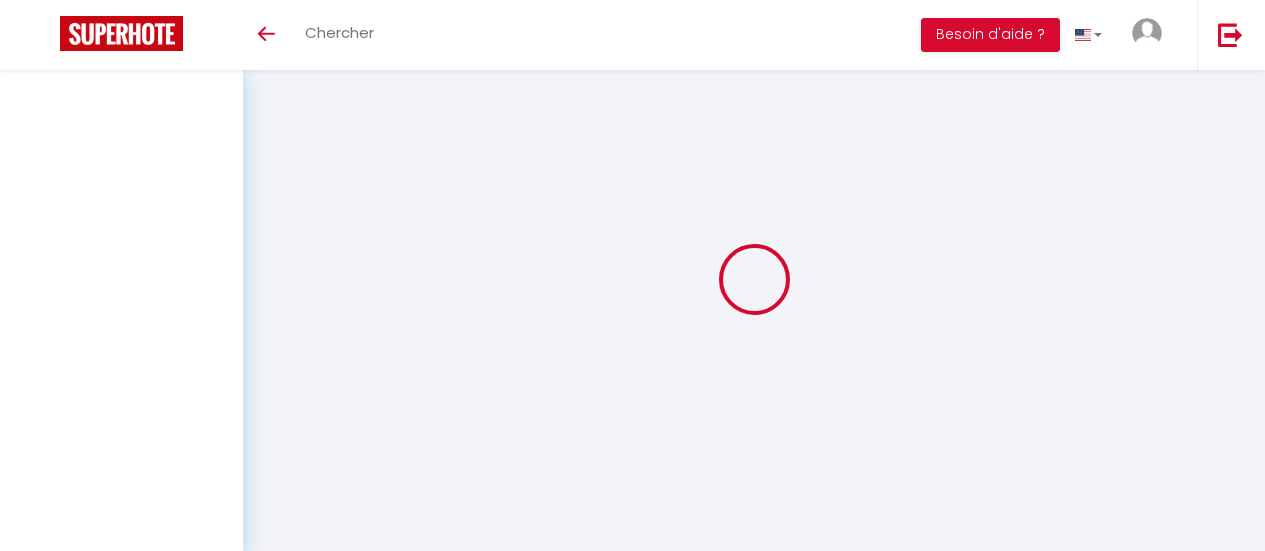 scroll, scrollTop: 0, scrollLeft: 0, axis: both 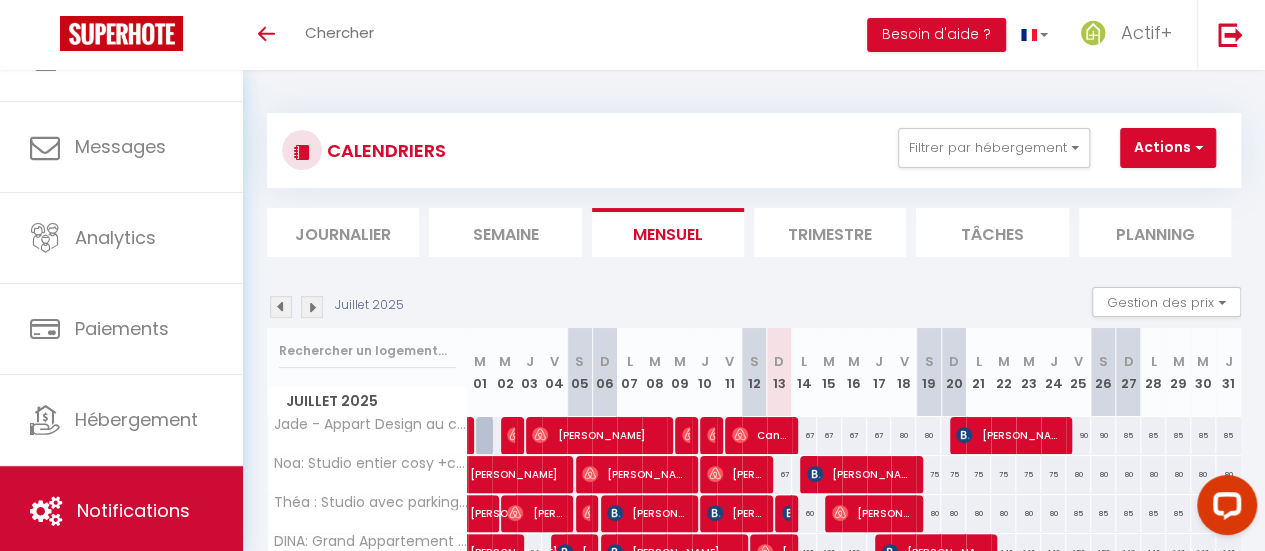 click on "Notifications" at bounding box center [133, 510] 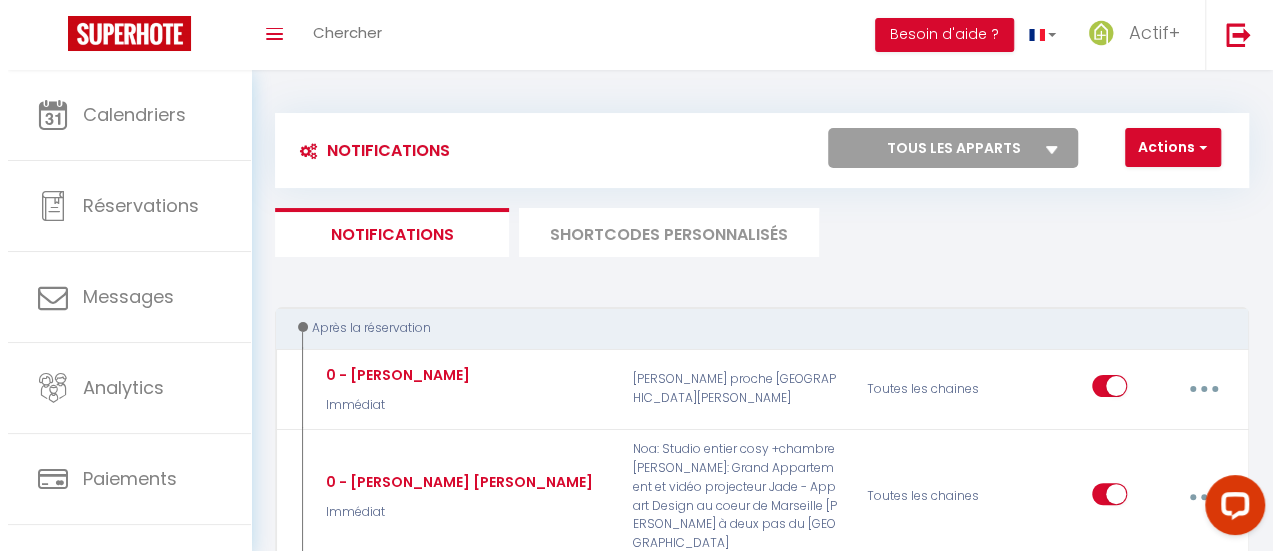 scroll, scrollTop: 200, scrollLeft: 0, axis: vertical 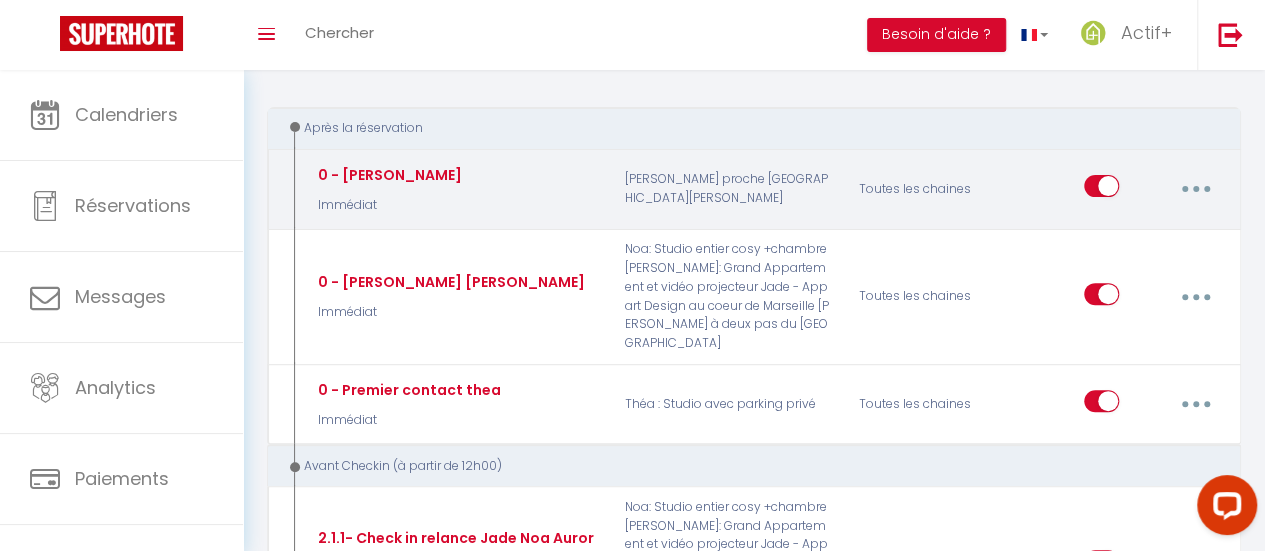 click at bounding box center [1101, 190] 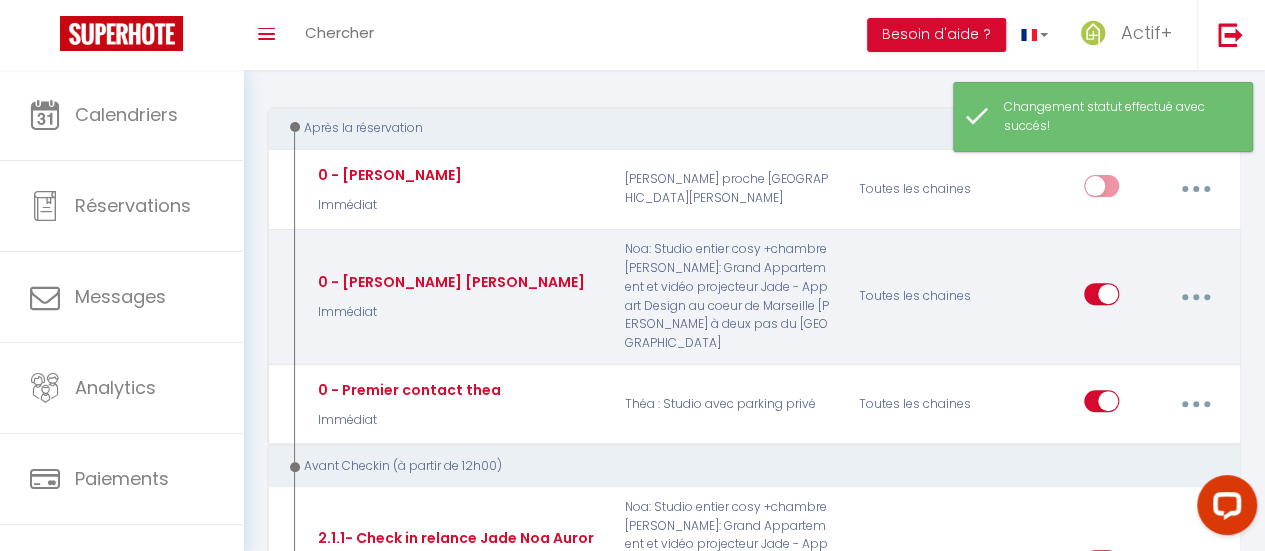 click at bounding box center (1195, 297) 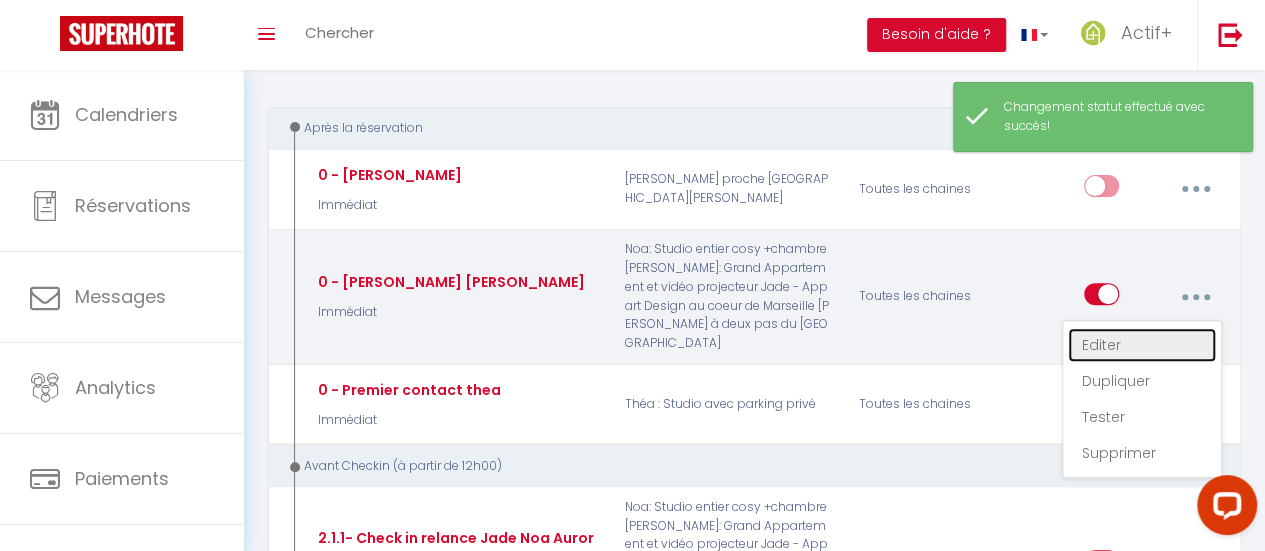 click on "Editer" at bounding box center [1142, 345] 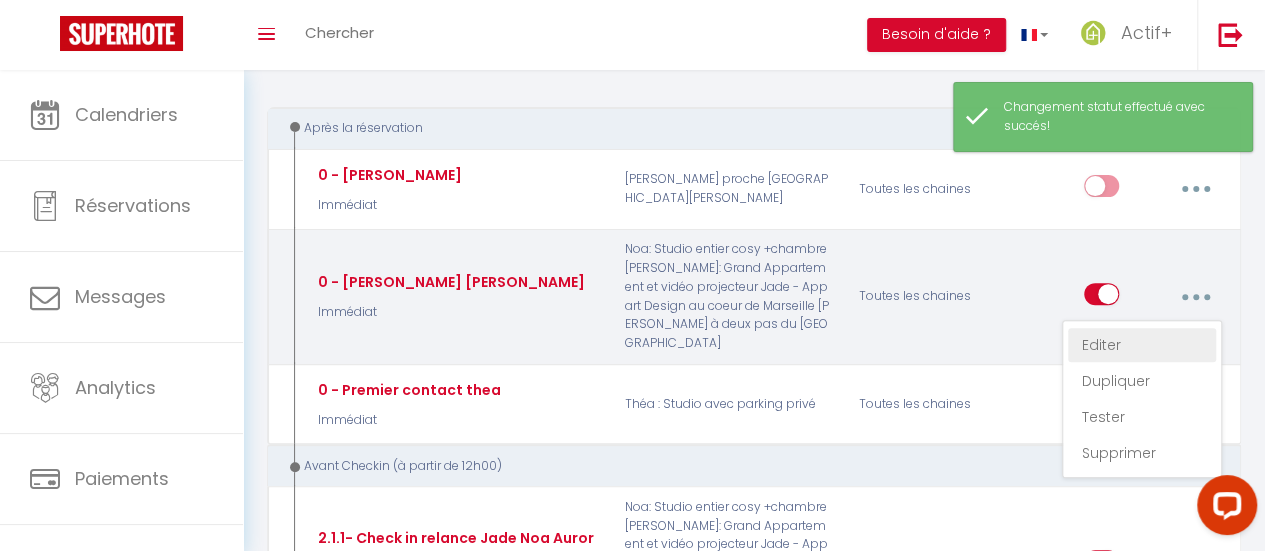type on "0 - [PERSON_NAME] [PERSON_NAME]" 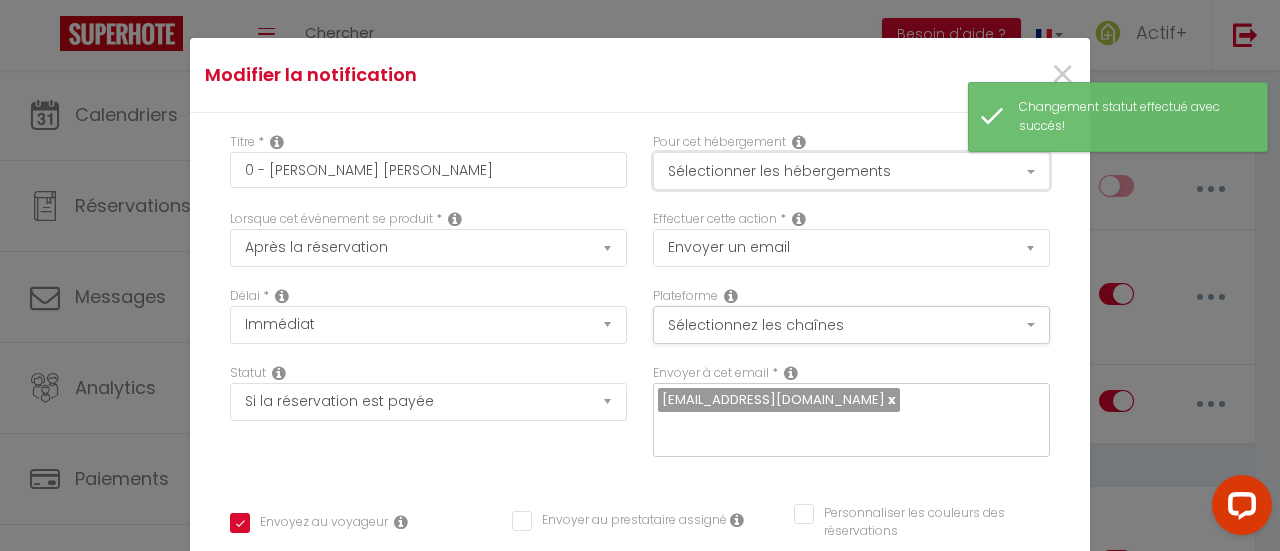 click on "Sélectionner les hébergements" at bounding box center [851, 171] 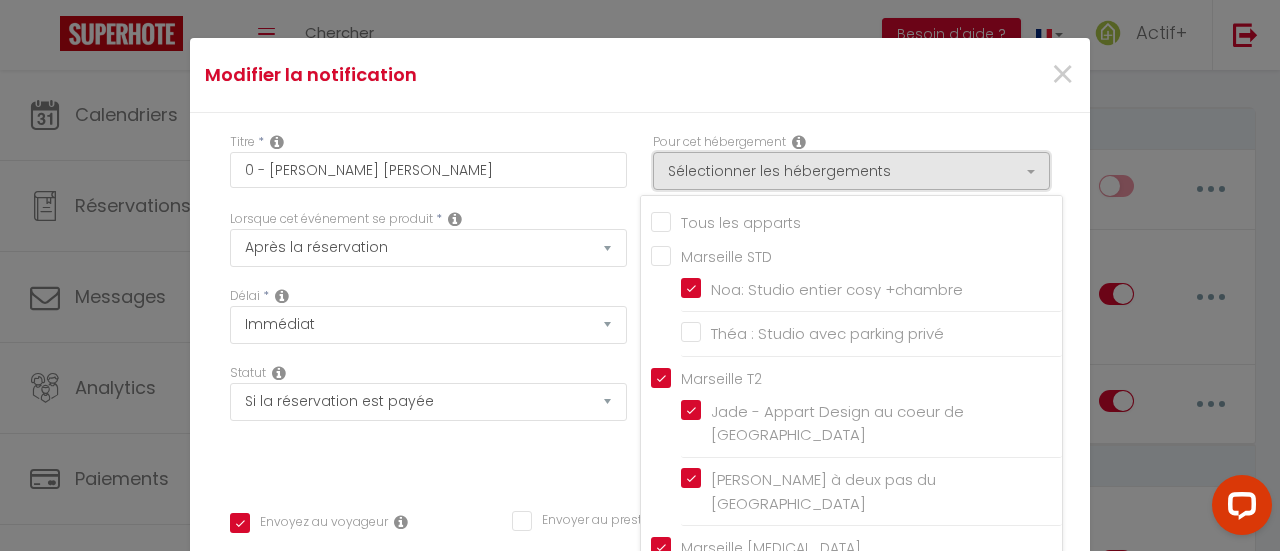 scroll, scrollTop: 200, scrollLeft: 0, axis: vertical 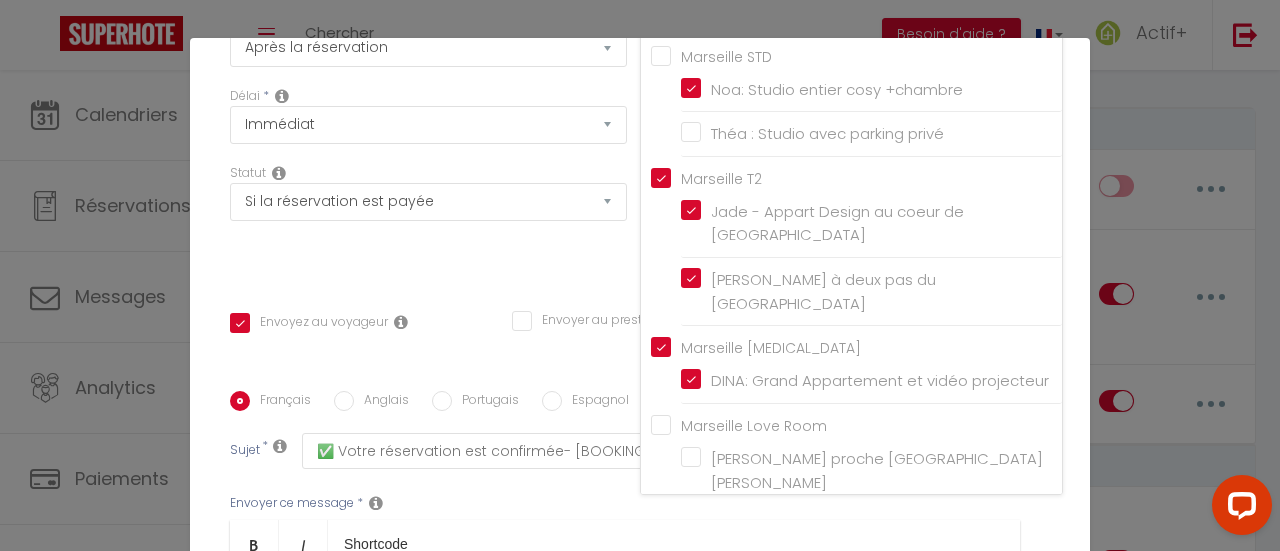 click on "Marseille Love Room" at bounding box center (856, 424) 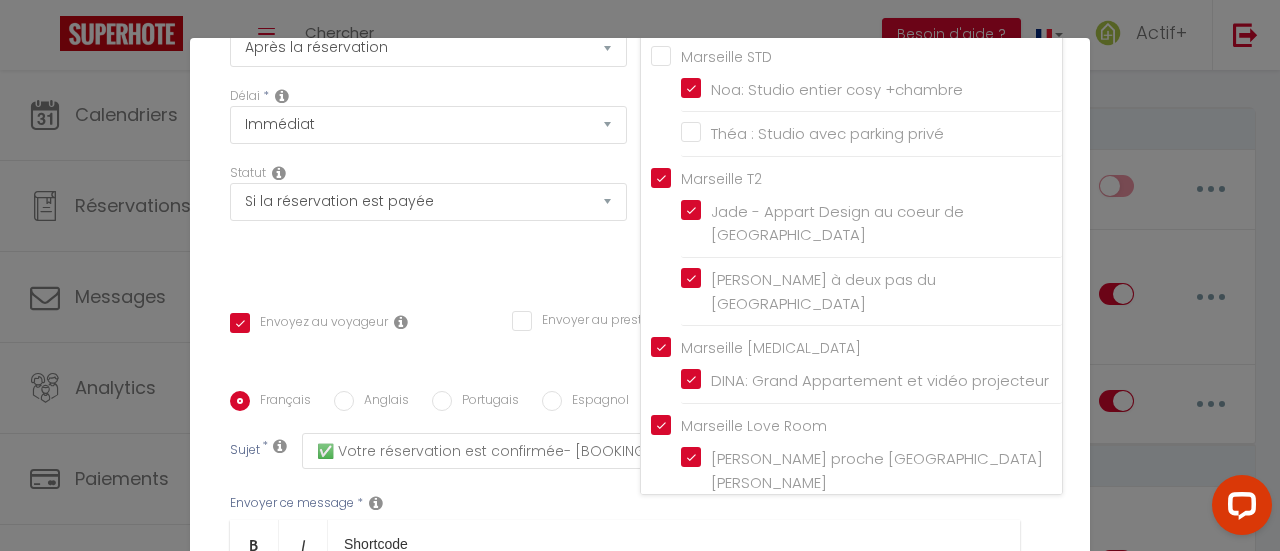 checkbox on "true" 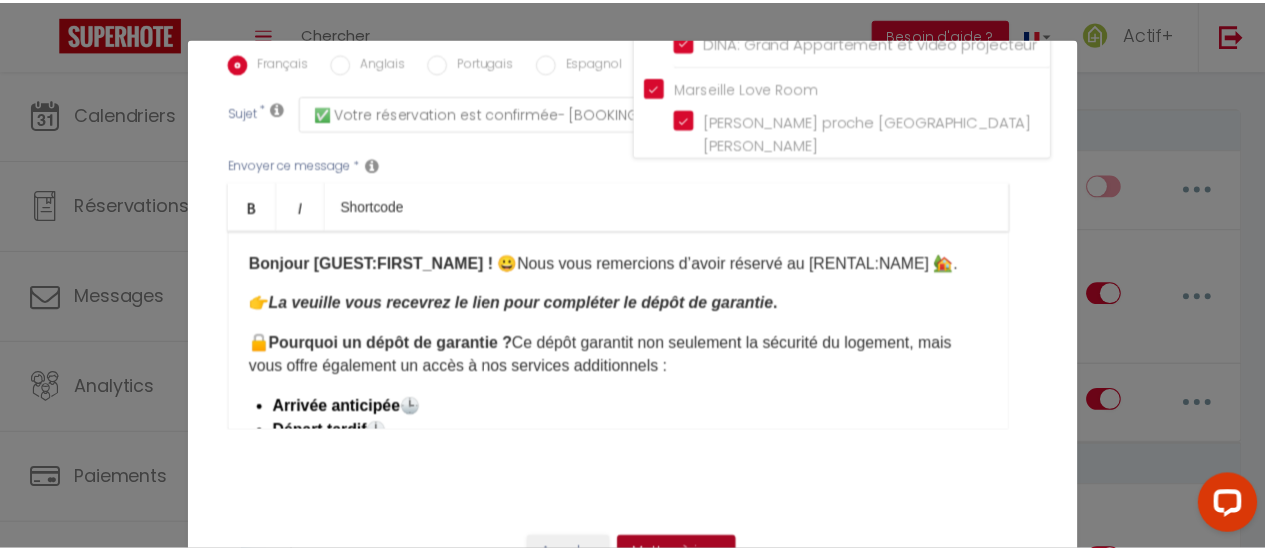 scroll, scrollTop: 76, scrollLeft: 0, axis: vertical 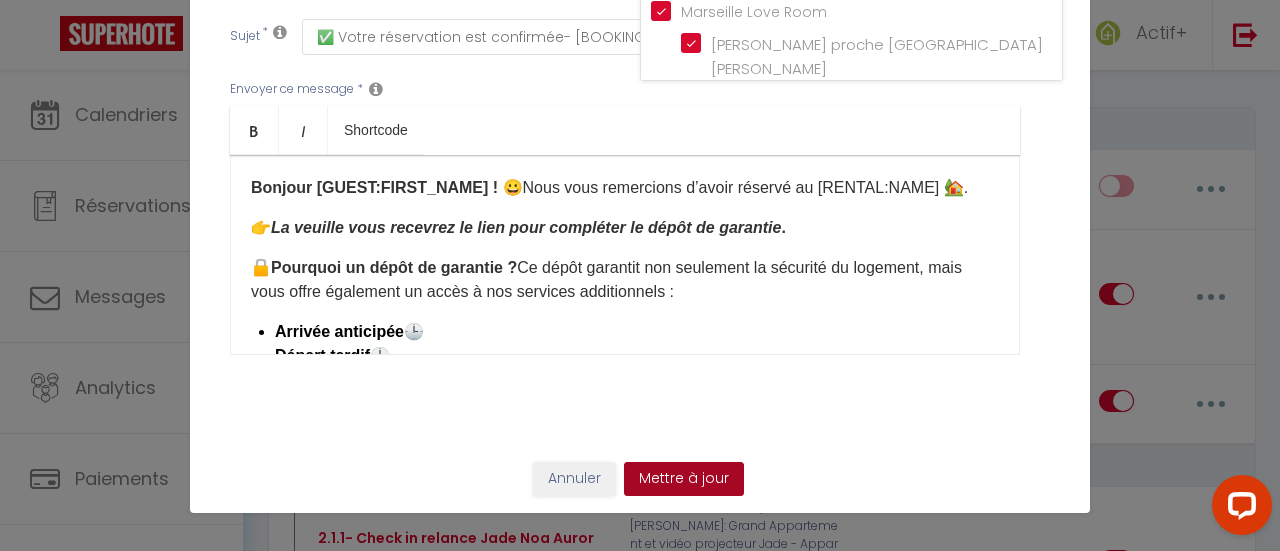 click on "Mettre à jour" at bounding box center [684, 479] 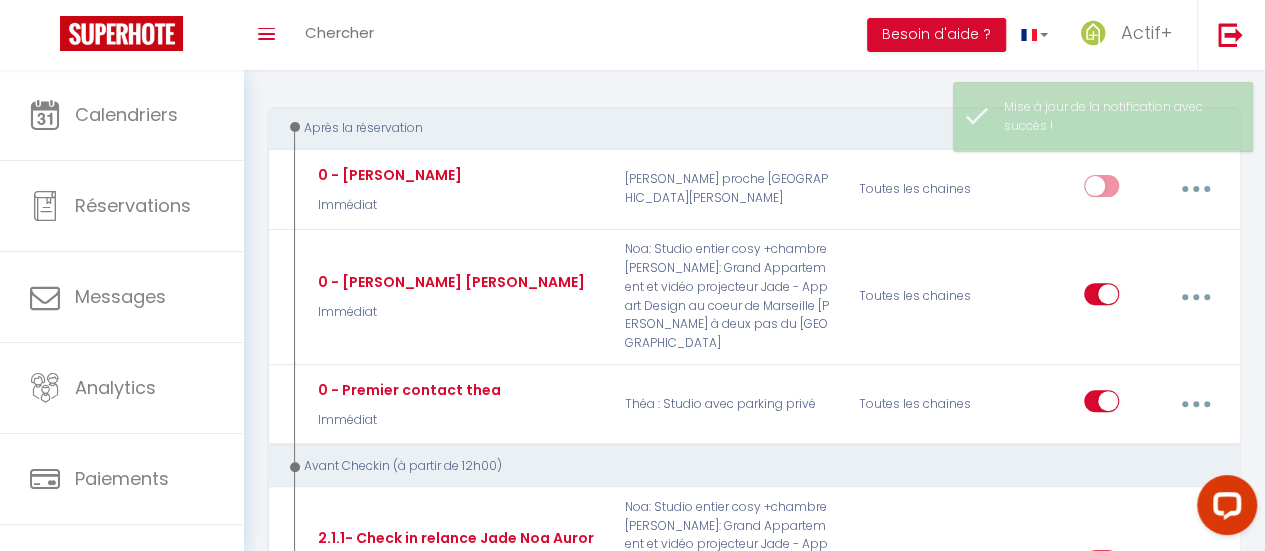 checkbox on "false" 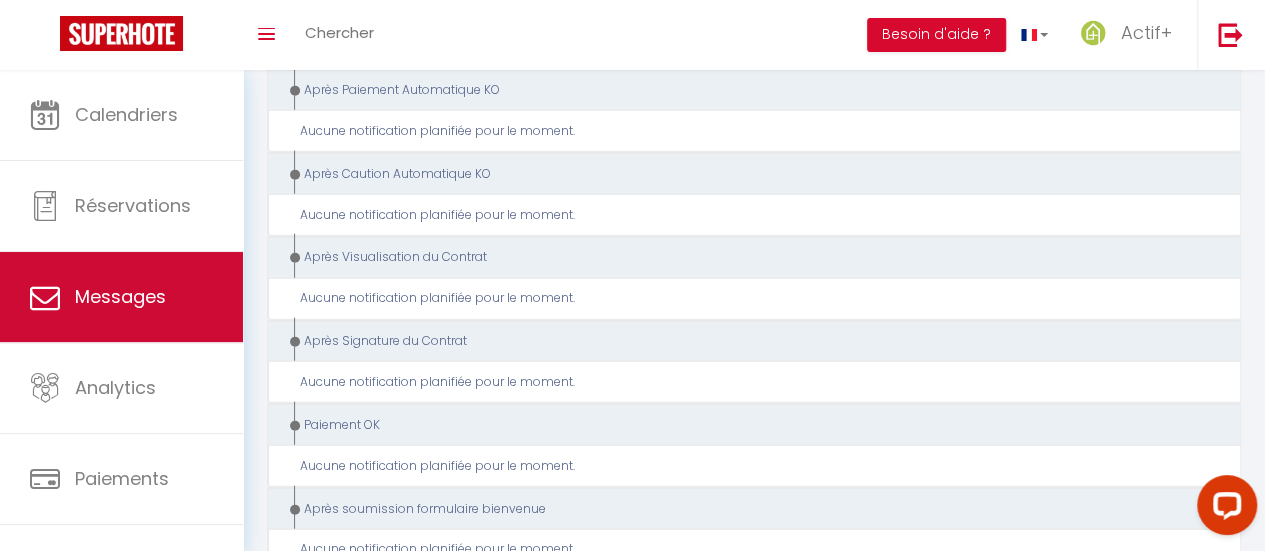 scroll, scrollTop: 1792, scrollLeft: 0, axis: vertical 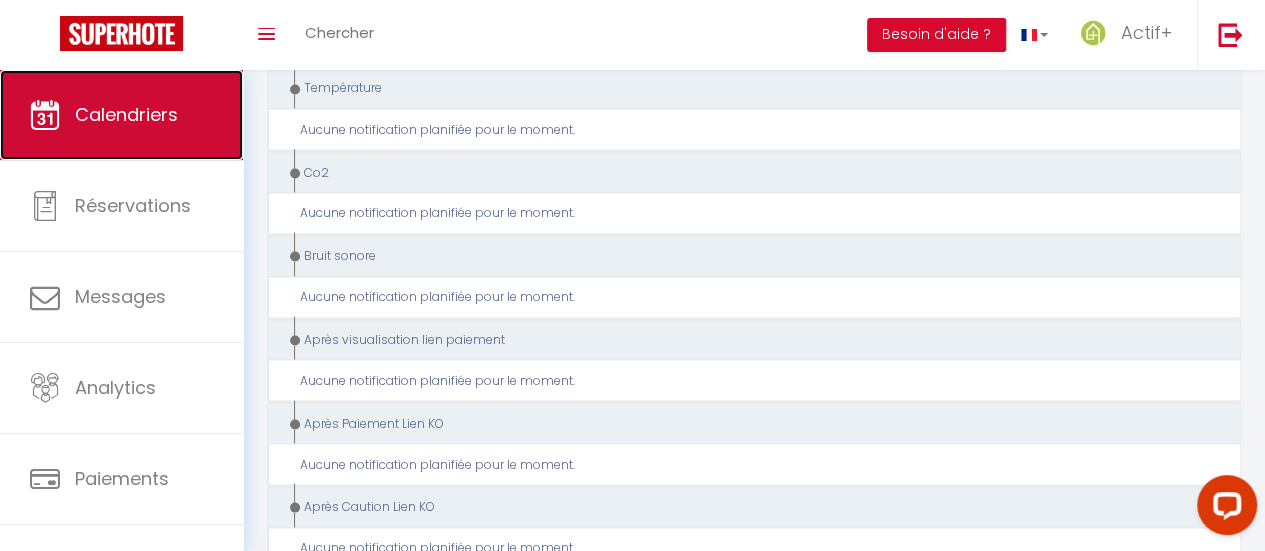 click on "Calendriers" at bounding box center (121, 115) 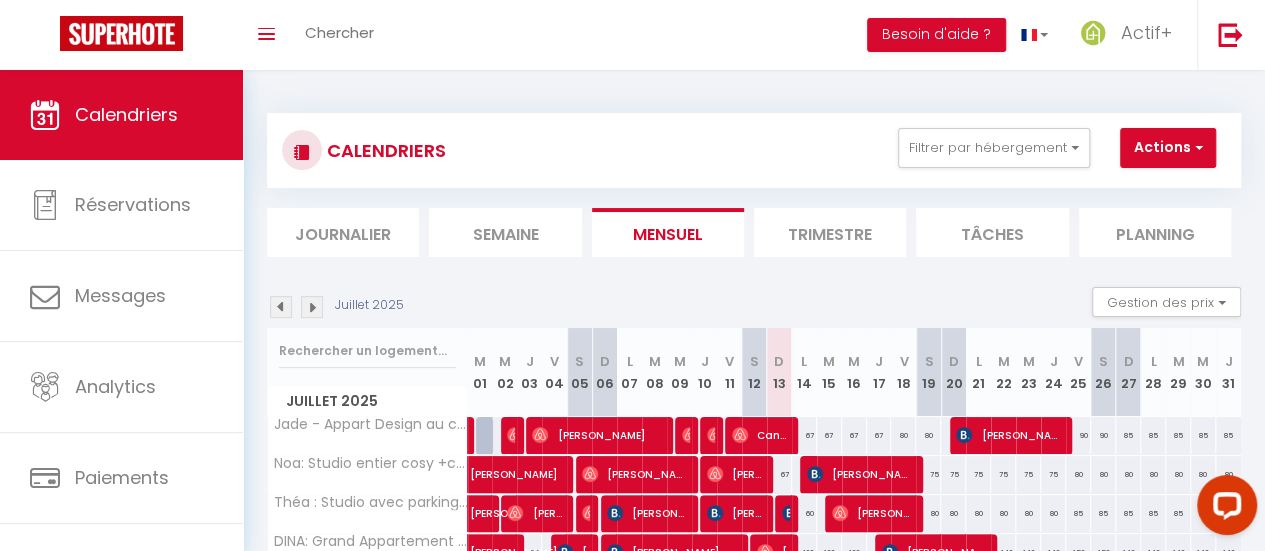 scroll, scrollTop: 194, scrollLeft: 0, axis: vertical 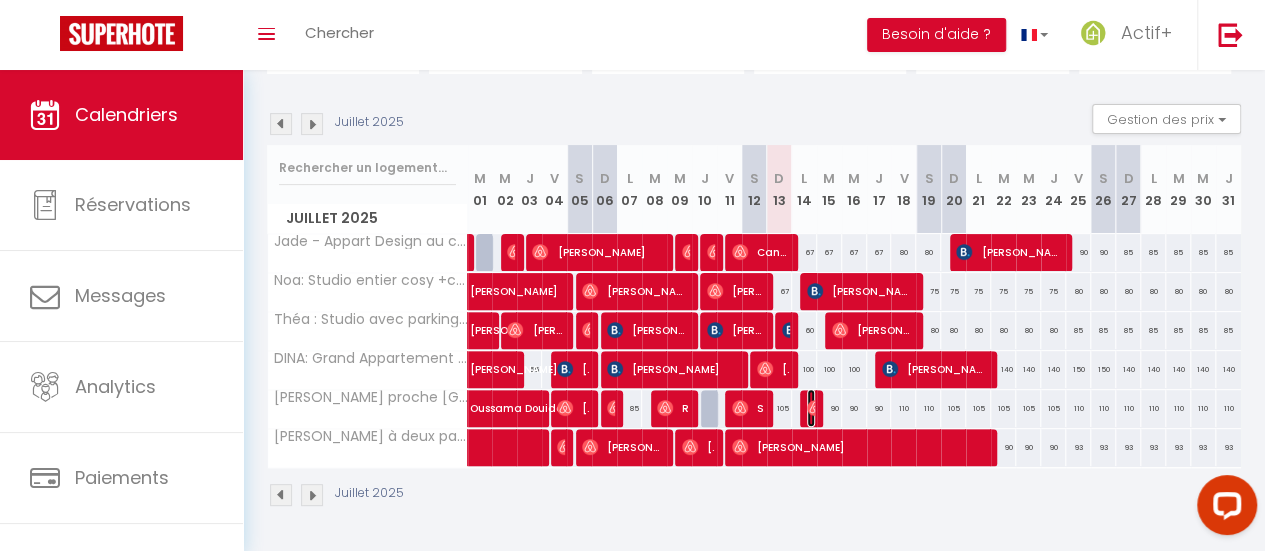 click at bounding box center [815, 408] 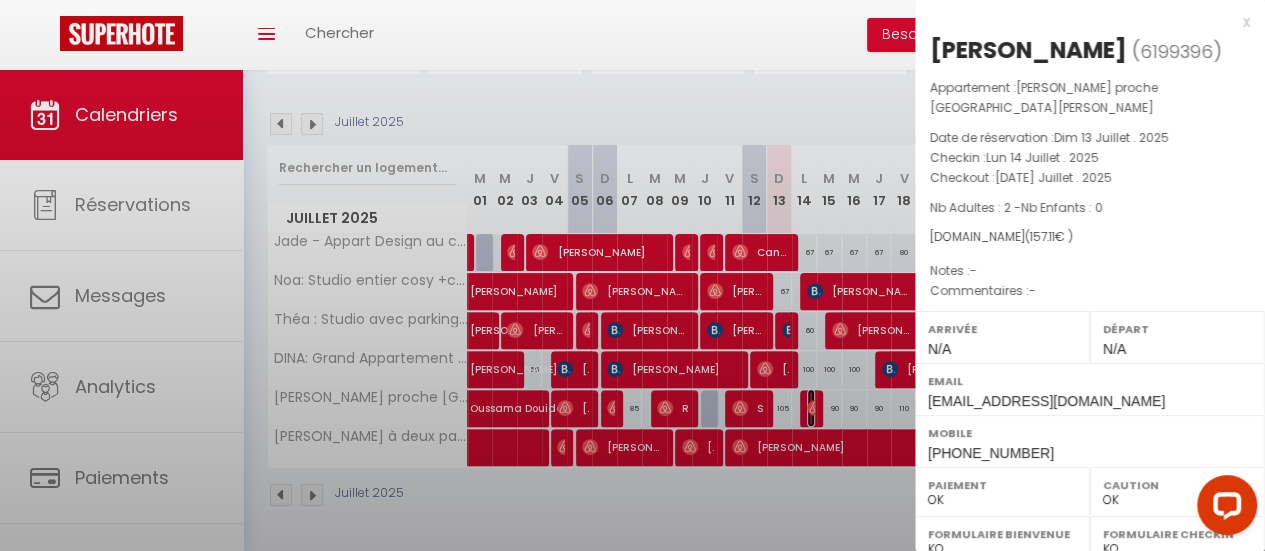 select on "10088" 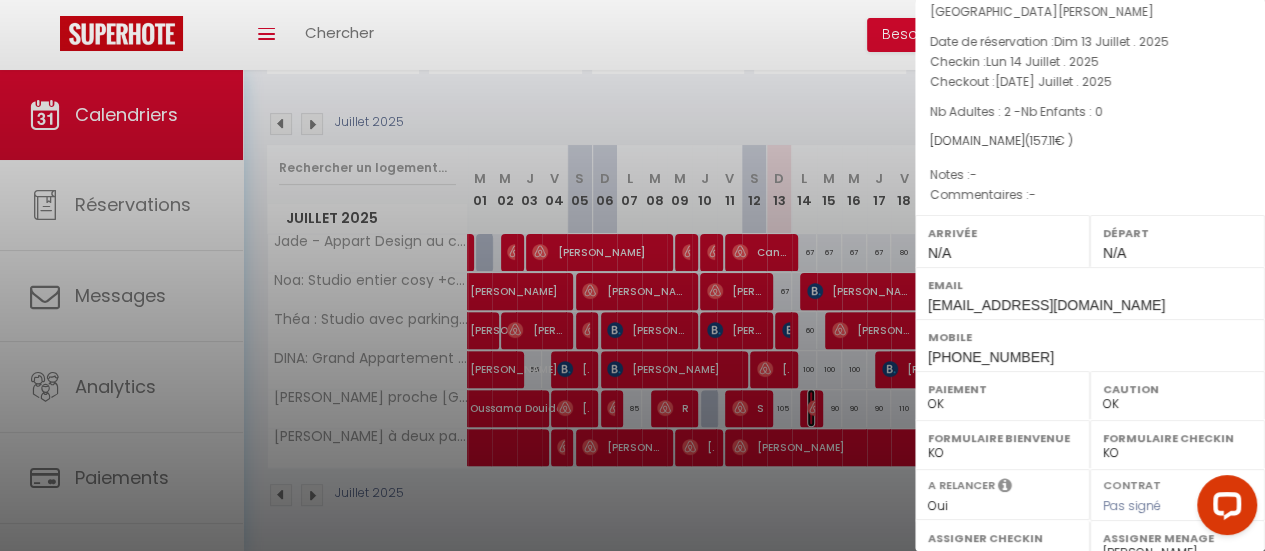scroll, scrollTop: 396, scrollLeft: 0, axis: vertical 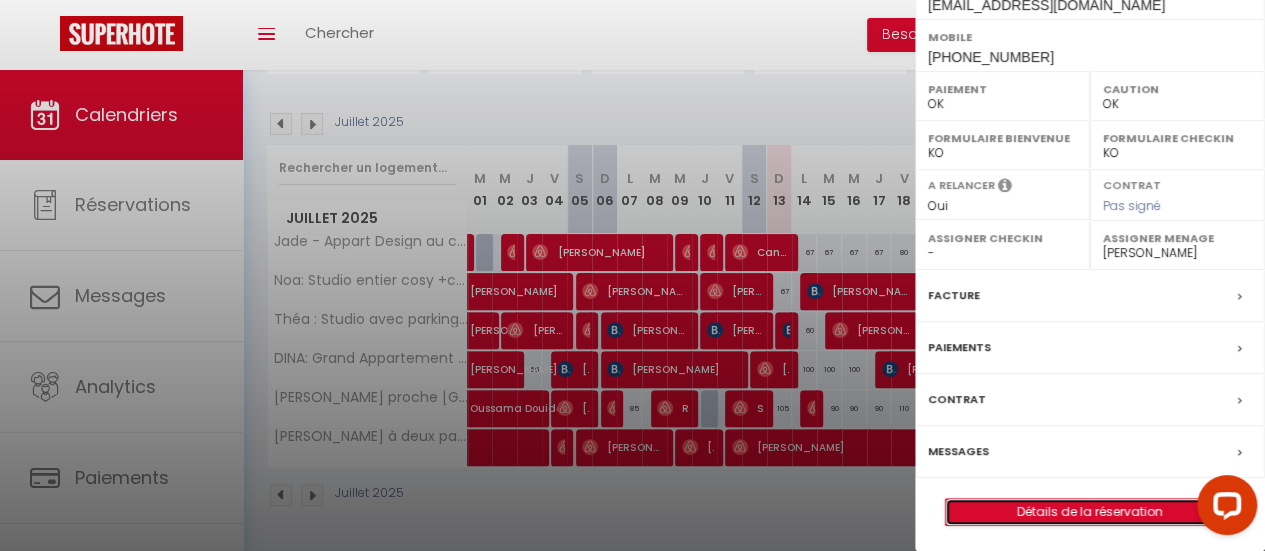 click on "Détails de la réservation" at bounding box center [1090, 512] 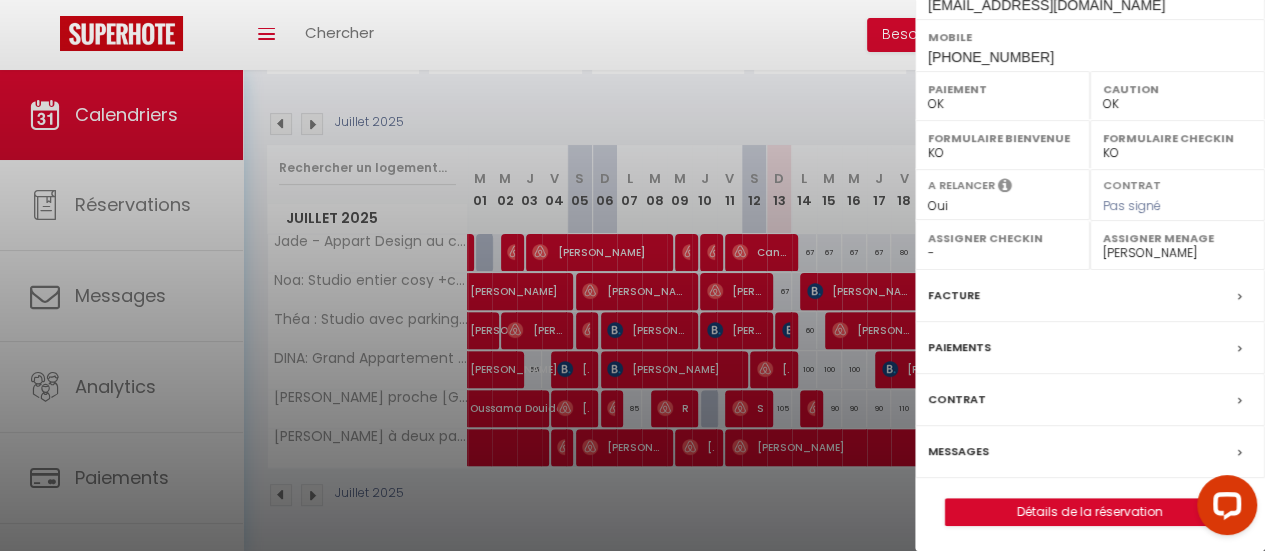 scroll, scrollTop: 0, scrollLeft: 0, axis: both 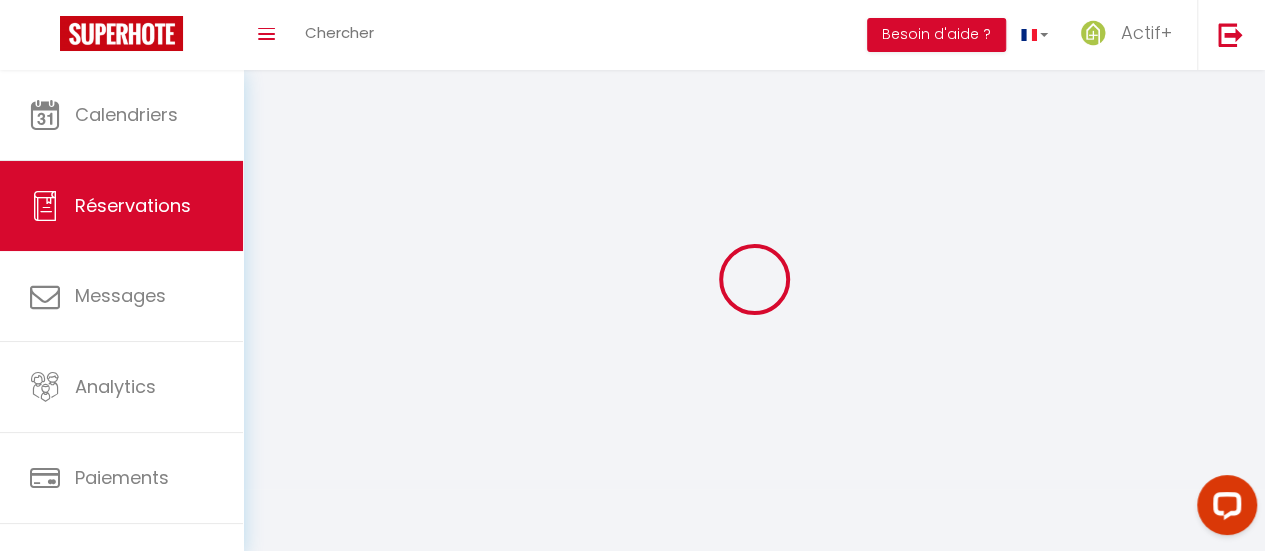 select 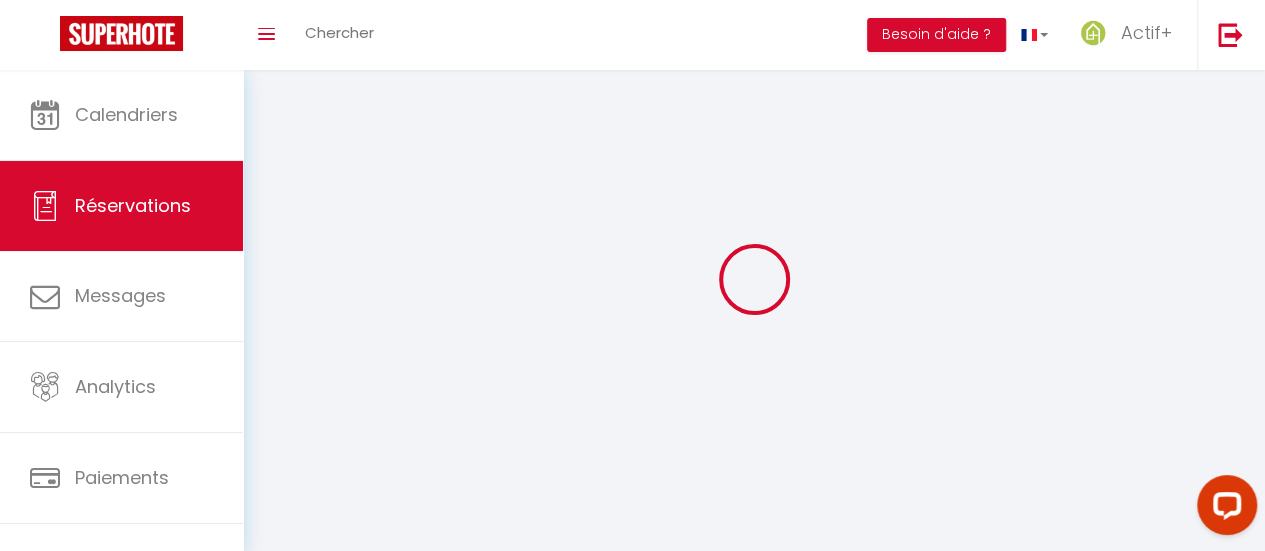 select 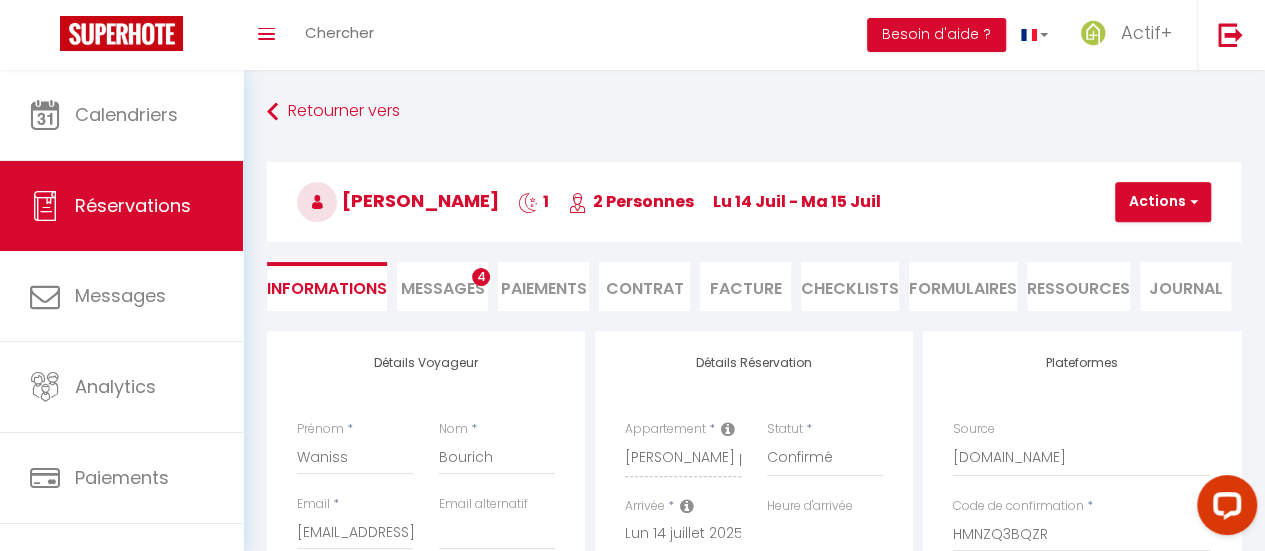 select 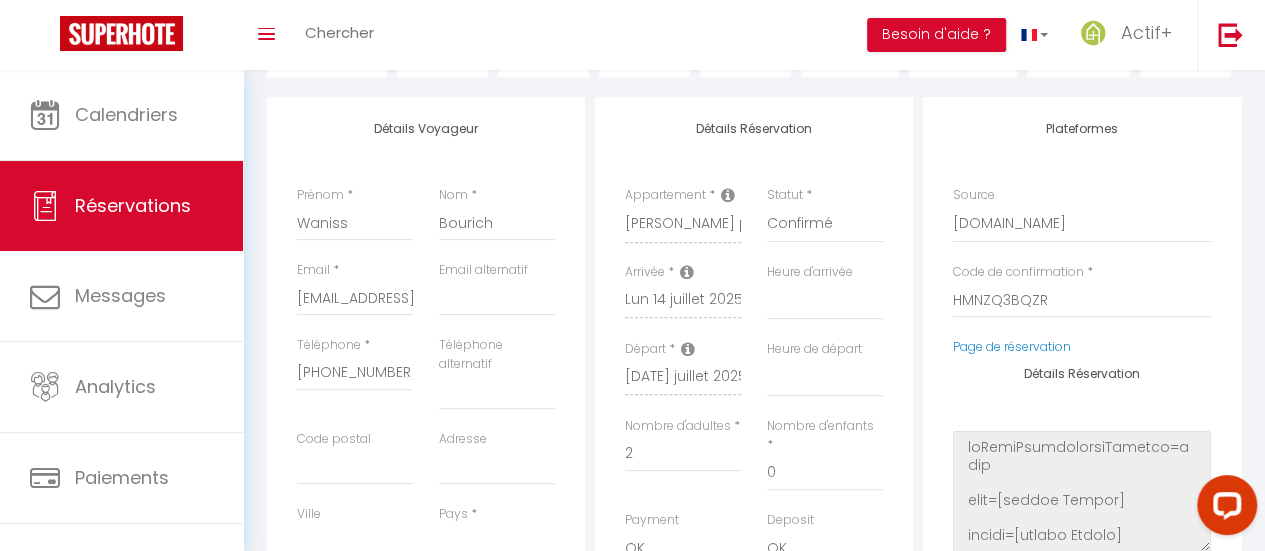 scroll, scrollTop: 0, scrollLeft: 0, axis: both 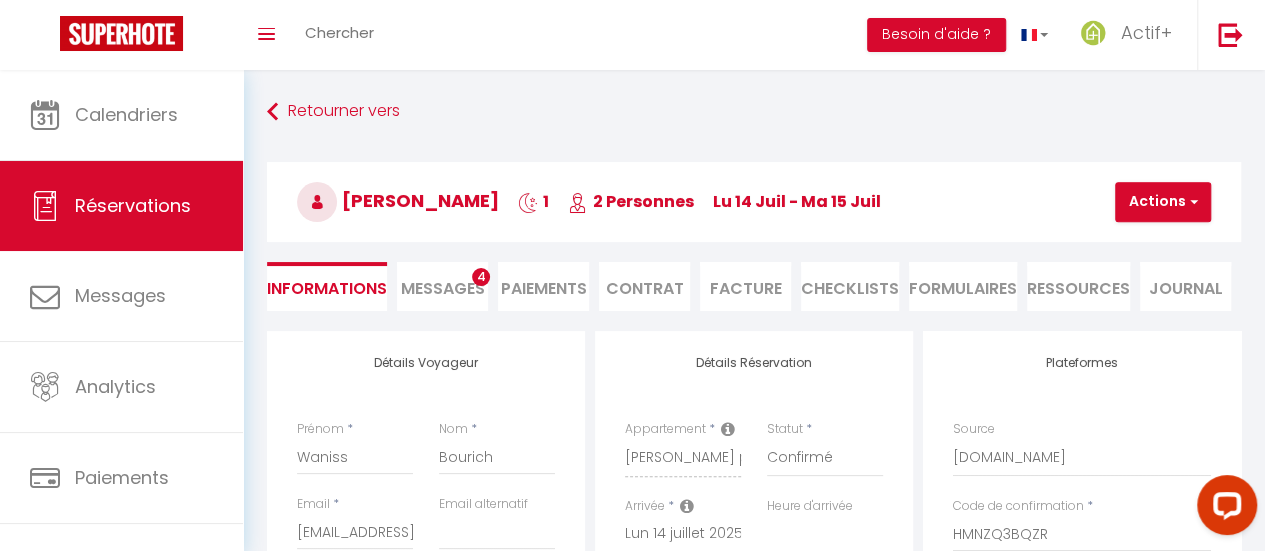 click on "Messages" at bounding box center [443, 288] 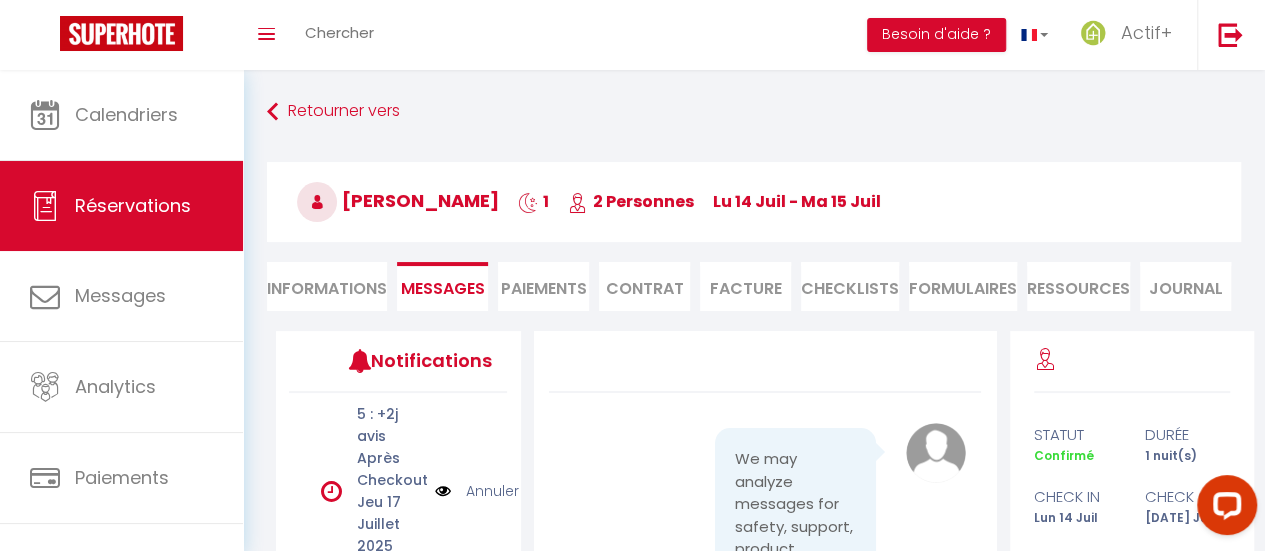 scroll, scrollTop: 300, scrollLeft: 0, axis: vertical 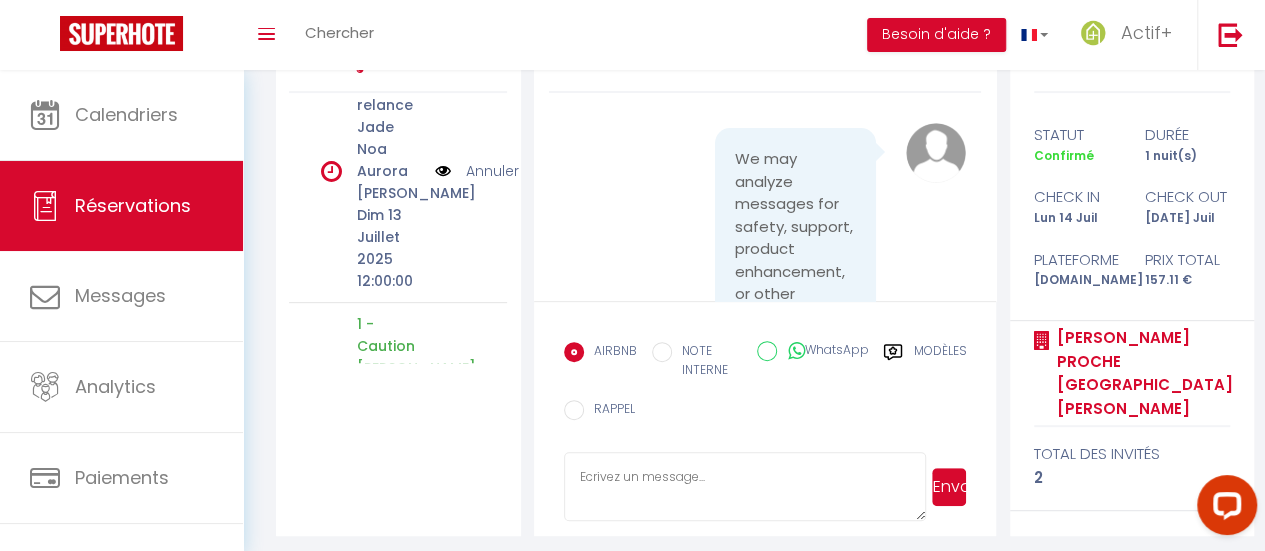 click on "Annuler" at bounding box center (492, 171) 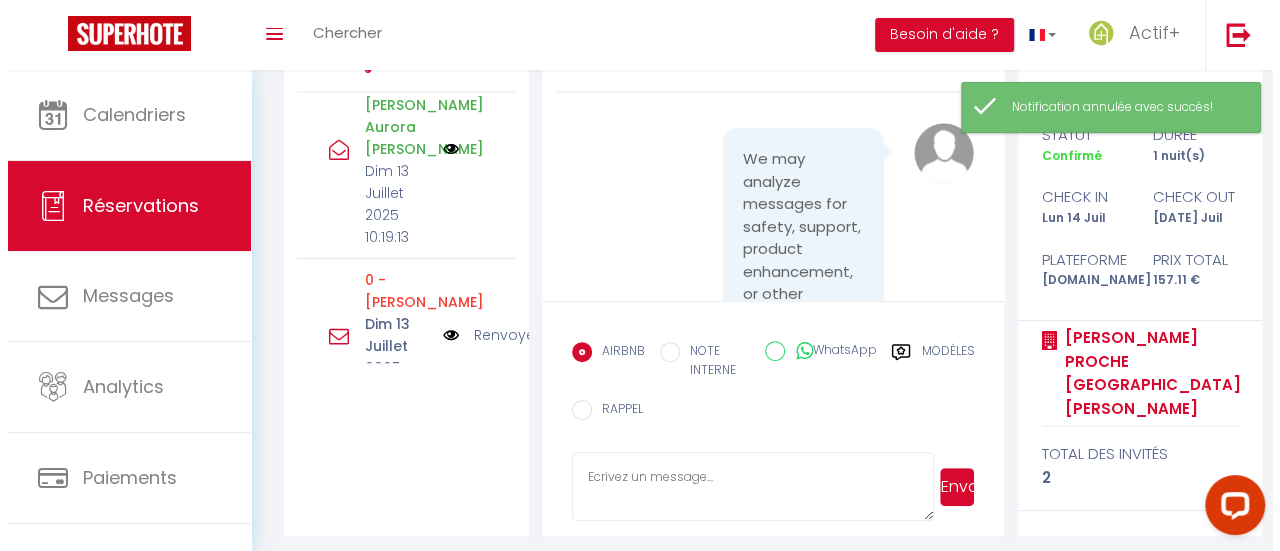 scroll, scrollTop: 738, scrollLeft: 0, axis: vertical 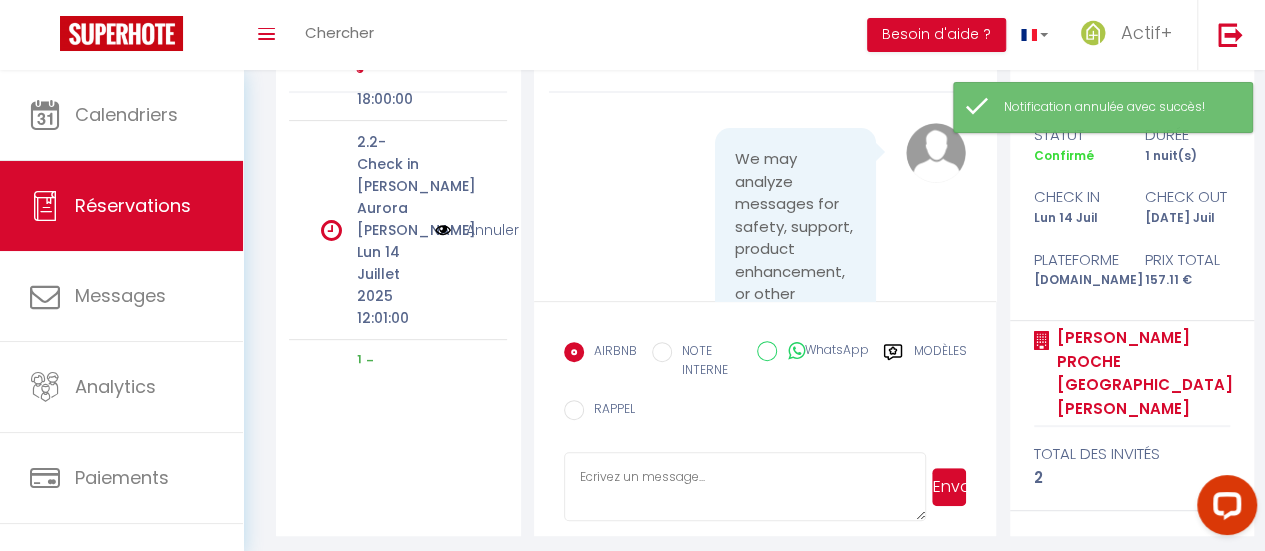 click at bounding box center (443, 230) 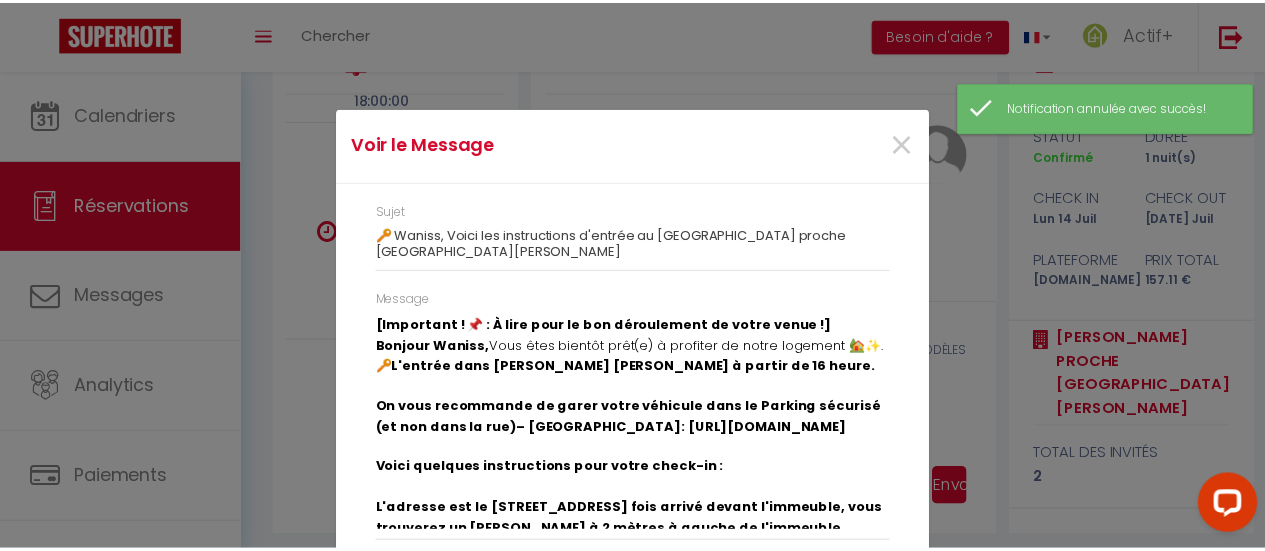 scroll, scrollTop: 32, scrollLeft: 0, axis: vertical 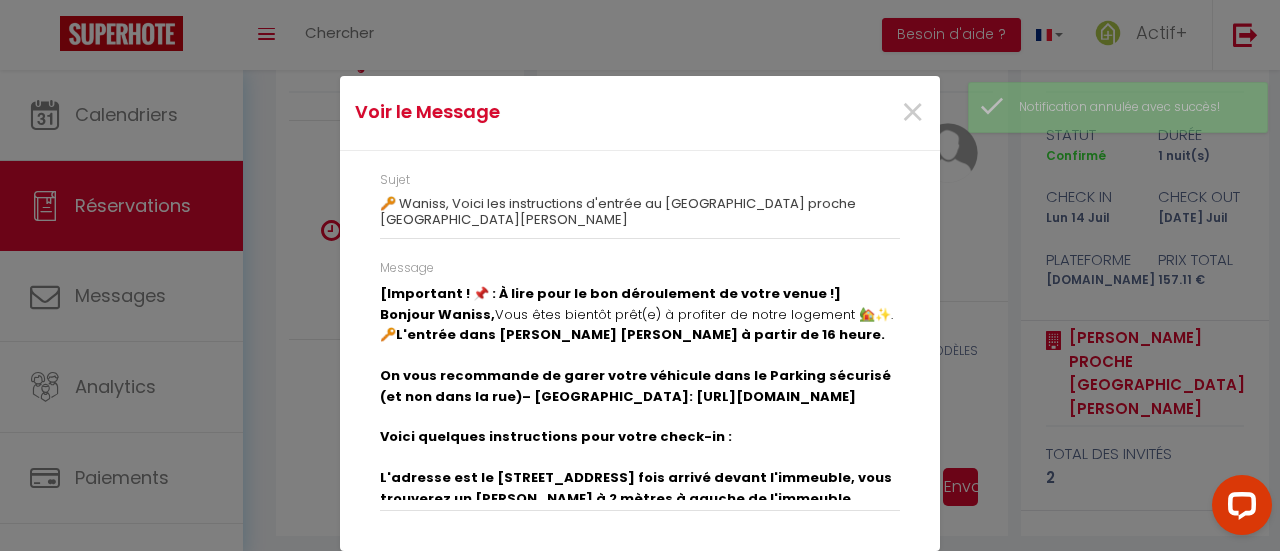 click on "Voir le Message
×
Sujet
🔑 Waniss, Voici les instructions d'entrée au Aurora Lov'Room proche [GEOGRAPHIC_DATA][PERSON_NAME]
Message
[Important ! 📌 : À lire pour le bon déroulement de votre venue !]
Bonjour Waniss,
Vous êtes bientôt prêt(e) à profiter de notre logement 🏡✨.
🔑  L'entrée dans [PERSON_NAME]  [PERSON_NAME] à partir de 16 heure. On vous recommande de garer votre véhicule dans le Parking sécurisé (et non dans la rue)– [GEOGRAPHIC_DATA]: [URL][DOMAIN_NAME]  Voici quelques instructions pour votre check-in : L'adresse est le [STREET_ADDRESS] fois arrivé devant l'immeuble, vous trouverez un [PERSON_NAME] à 2 mètres à gauche de l'immeuble. Entrez le code 1070 pour l'ouvrir, prenez la clé, et [PERSON_NAME] au 3ᵉ étage. L'appartement est situé sur votre gauche. WiFi : B-Box Guibal13 👉 Pour un séjour inoubliable, découvrez nos  extras 20h  ⏳💶." at bounding box center [640, 275] 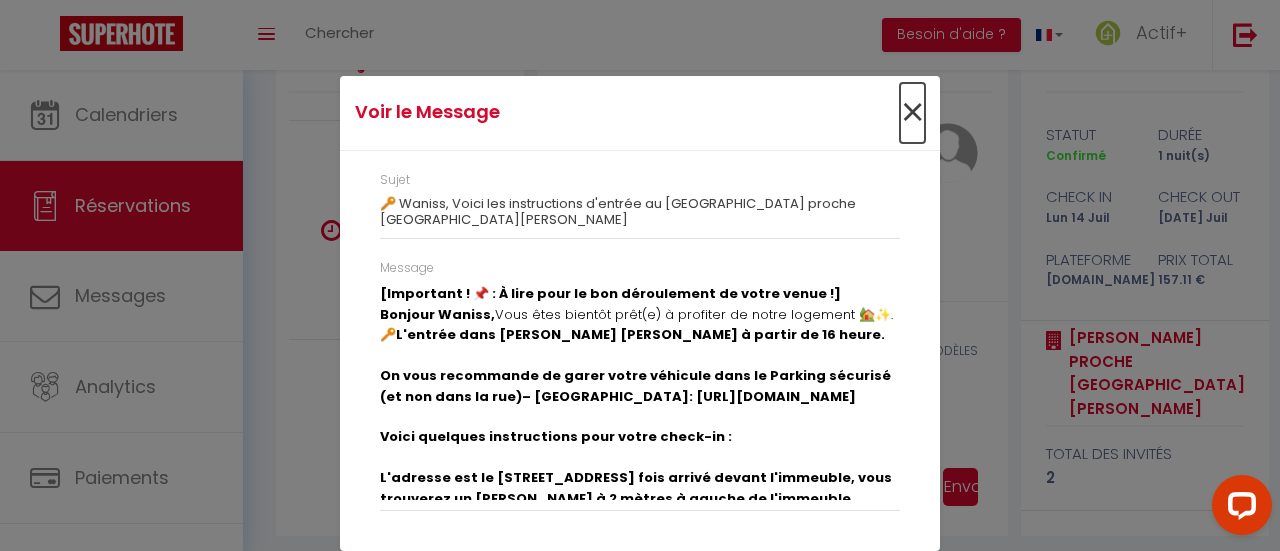 click on "×" at bounding box center (912, 113) 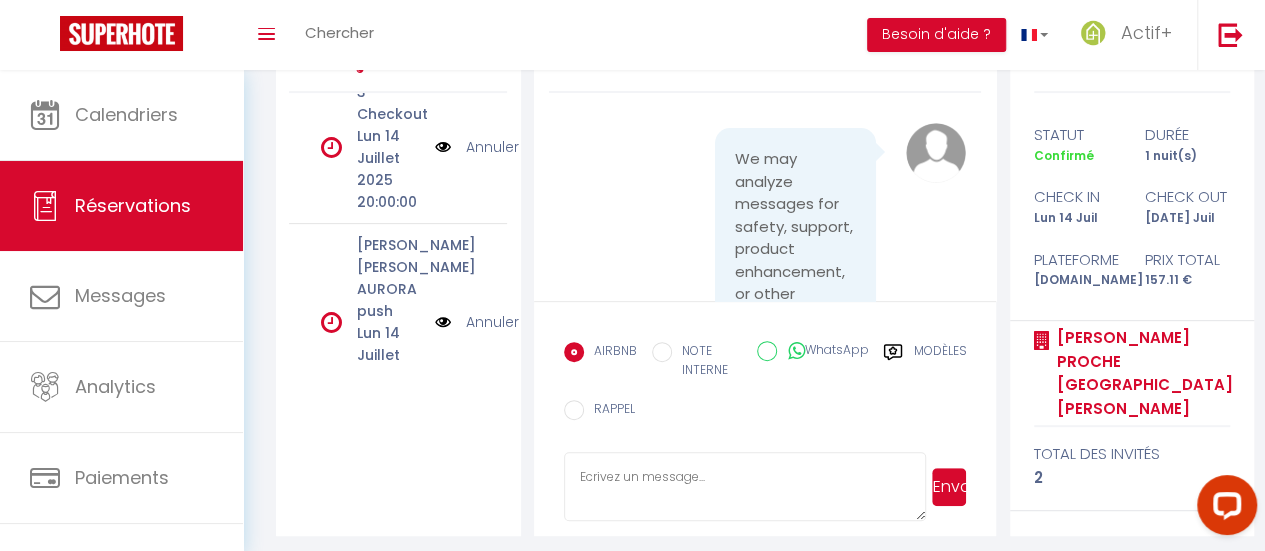 scroll, scrollTop: 238, scrollLeft: 0, axis: vertical 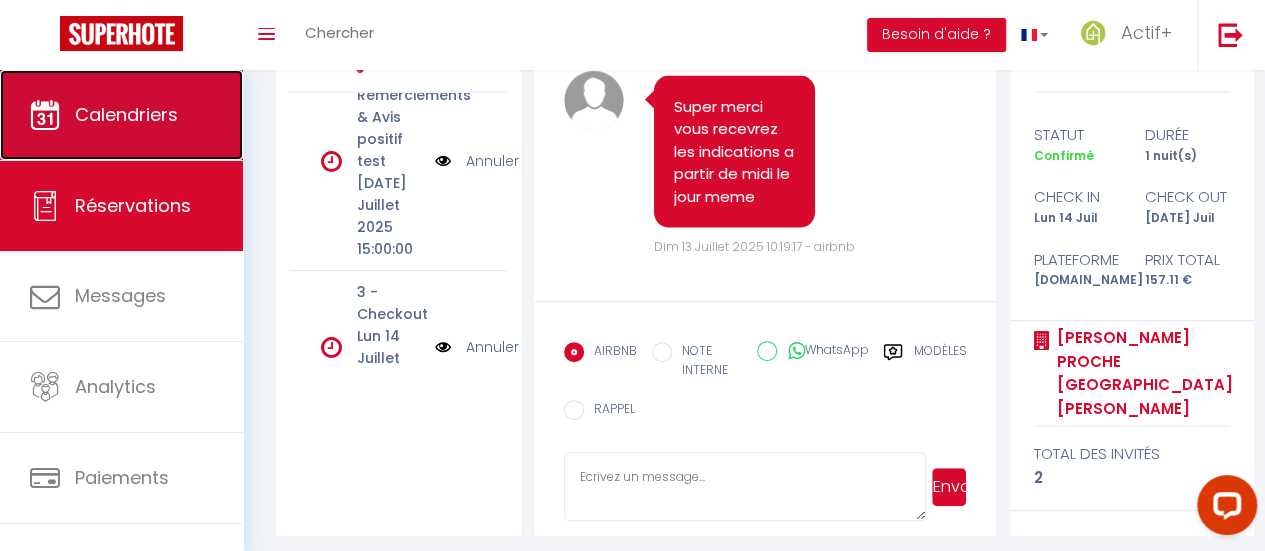 click on "Calendriers" at bounding box center [121, 115] 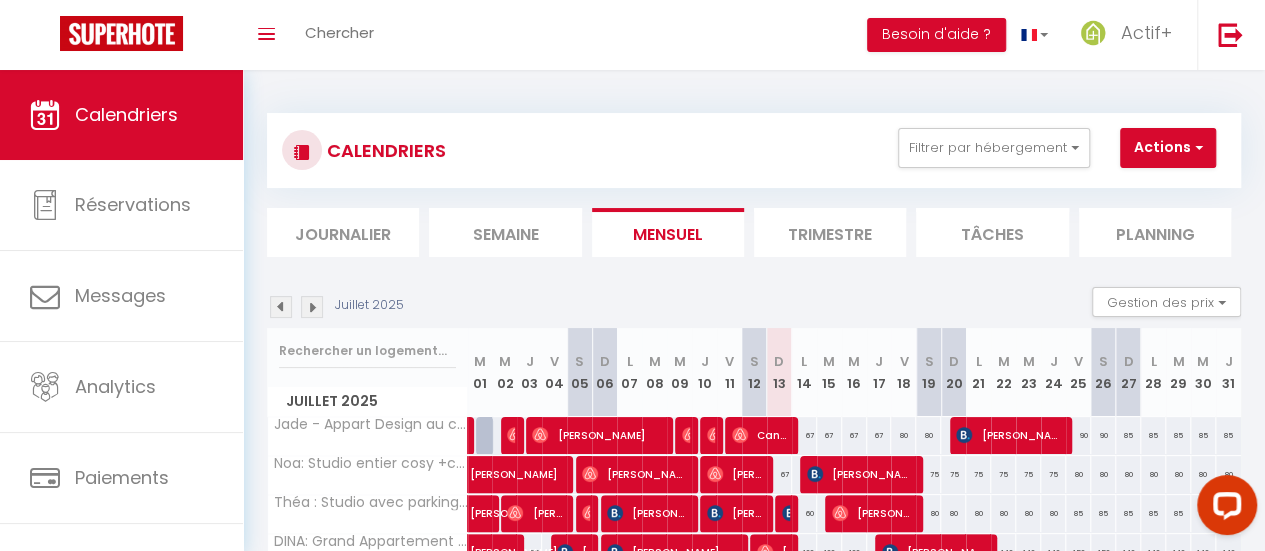 scroll, scrollTop: 100, scrollLeft: 0, axis: vertical 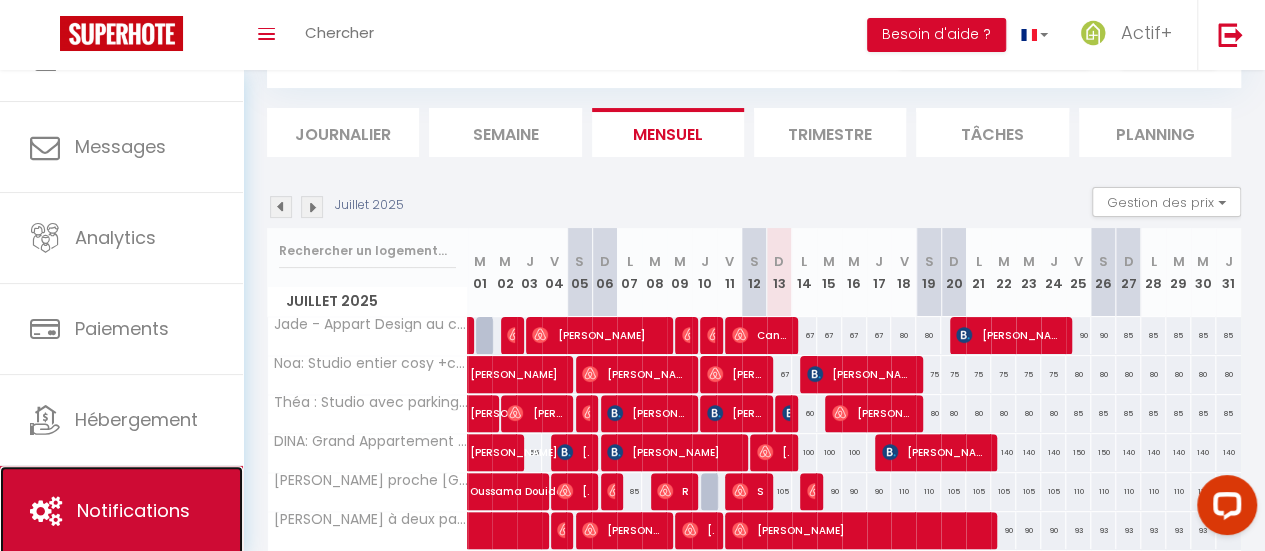 click on "Notifications" at bounding box center (133, 510) 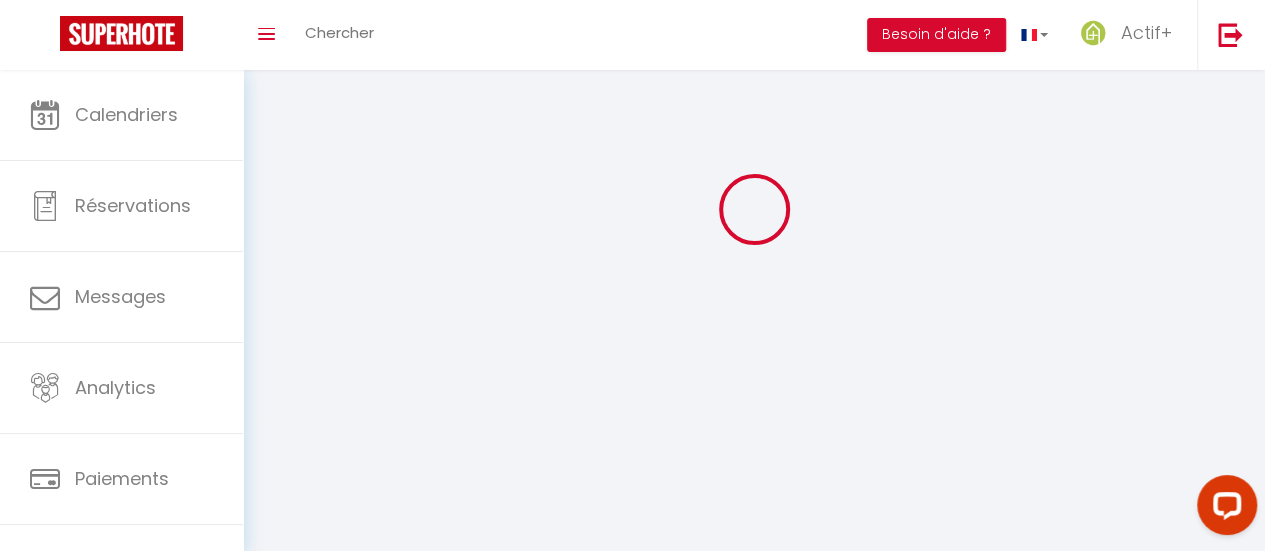 scroll, scrollTop: 0, scrollLeft: 0, axis: both 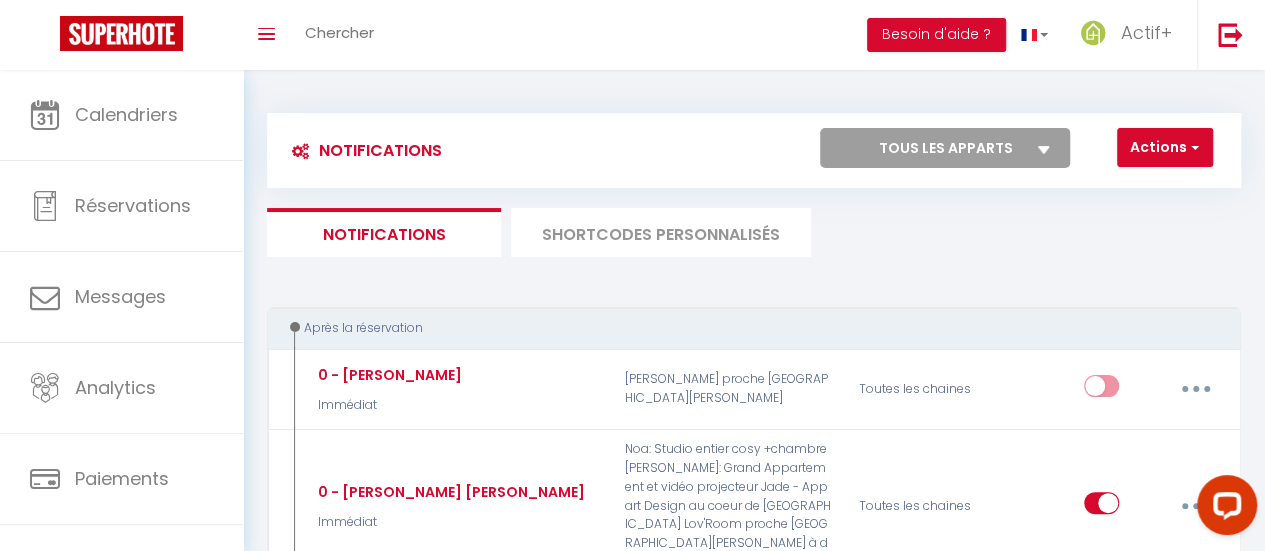 select 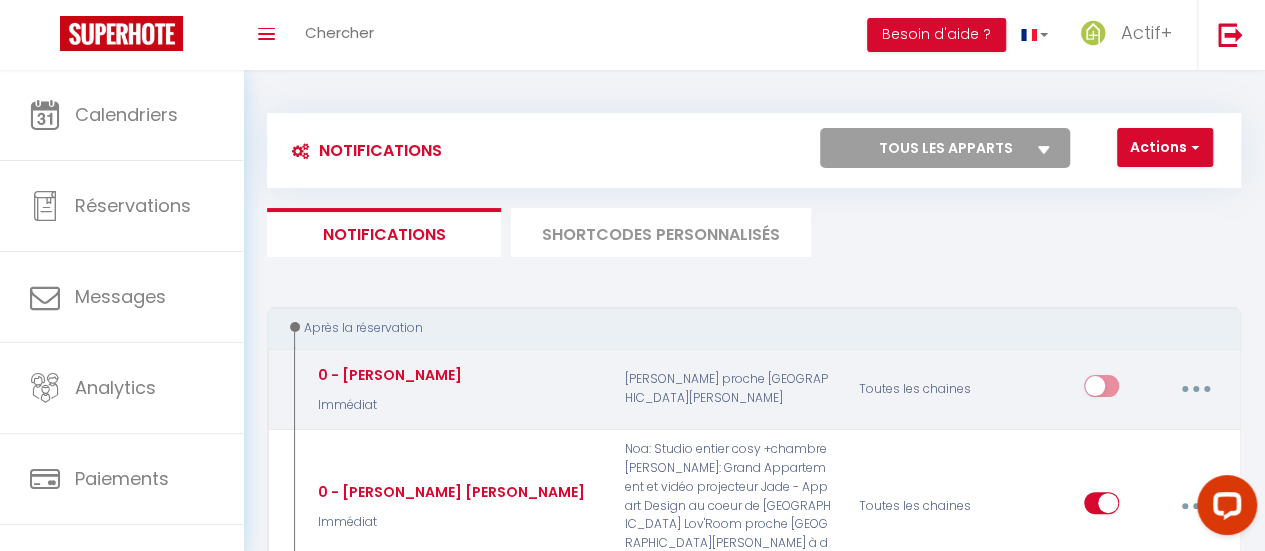select 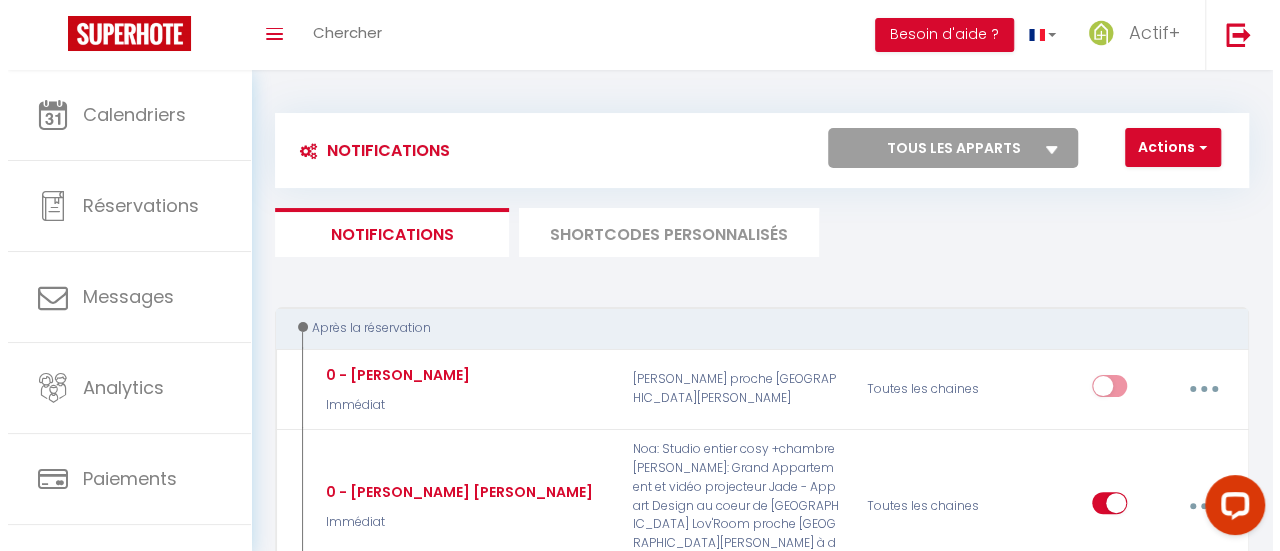 scroll, scrollTop: 200, scrollLeft: 0, axis: vertical 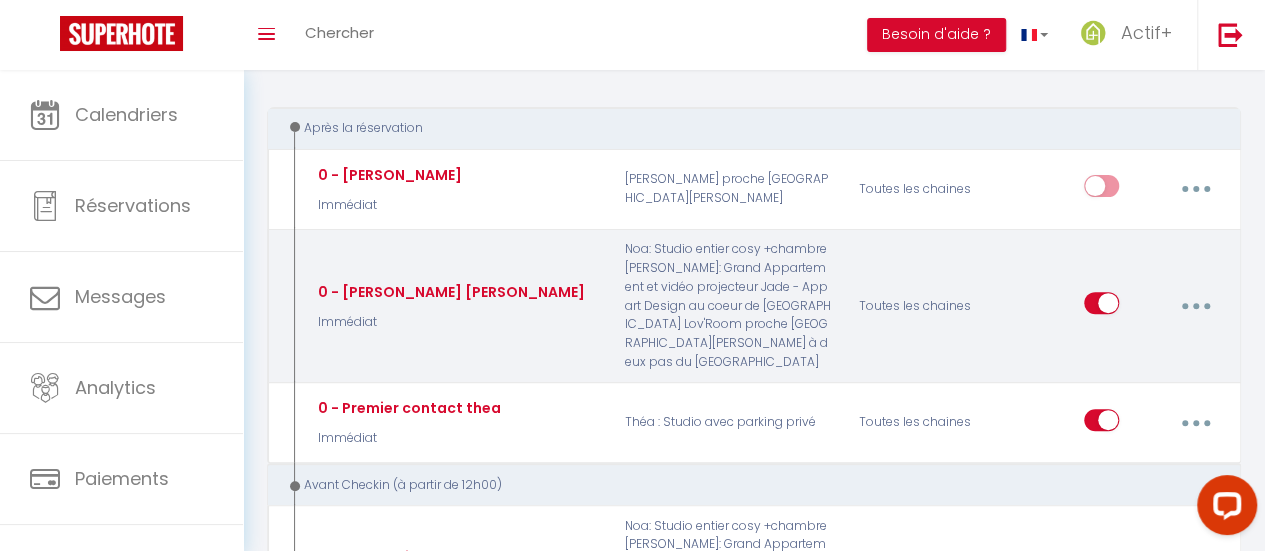 click at bounding box center [1195, 306] 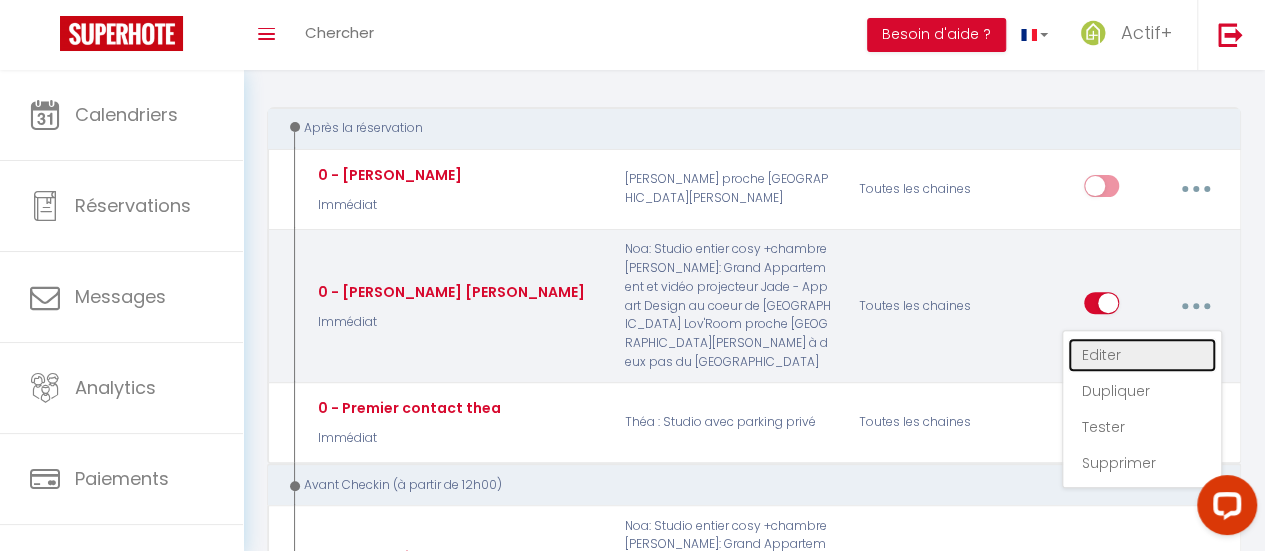 click on "Editer" at bounding box center [1142, 355] 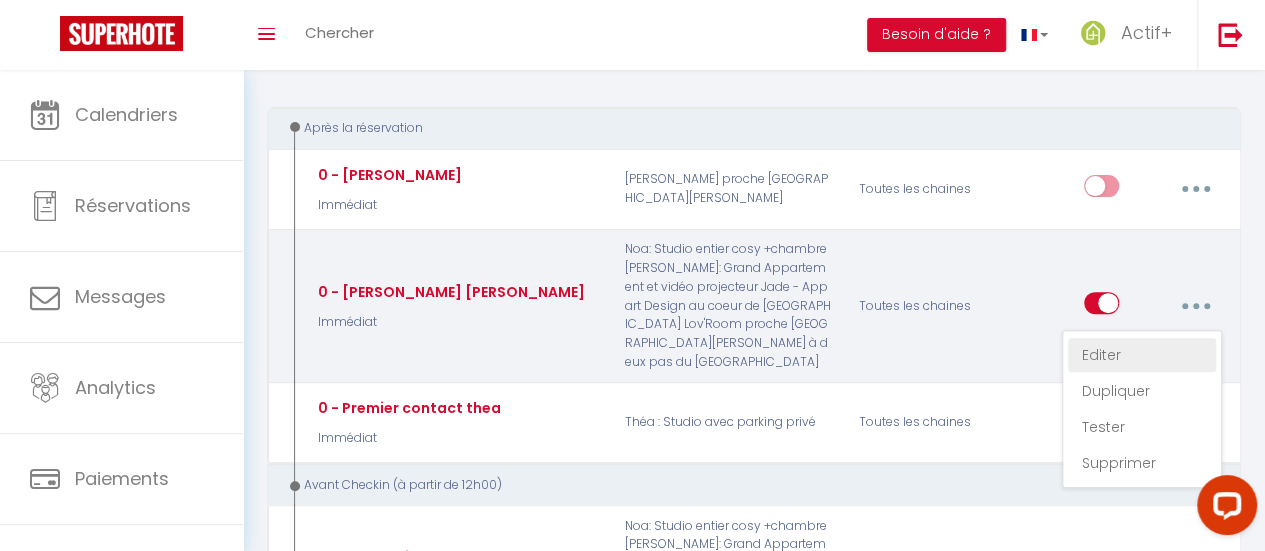 select on "Immédiat" 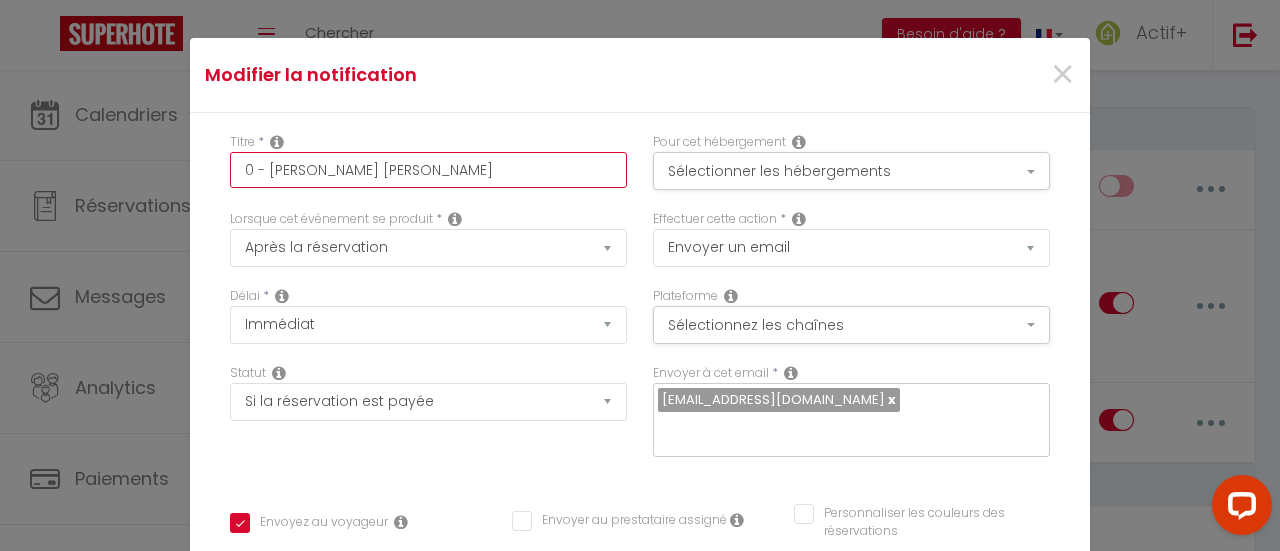 click on "0 - [PERSON_NAME] [PERSON_NAME]" at bounding box center [428, 170] 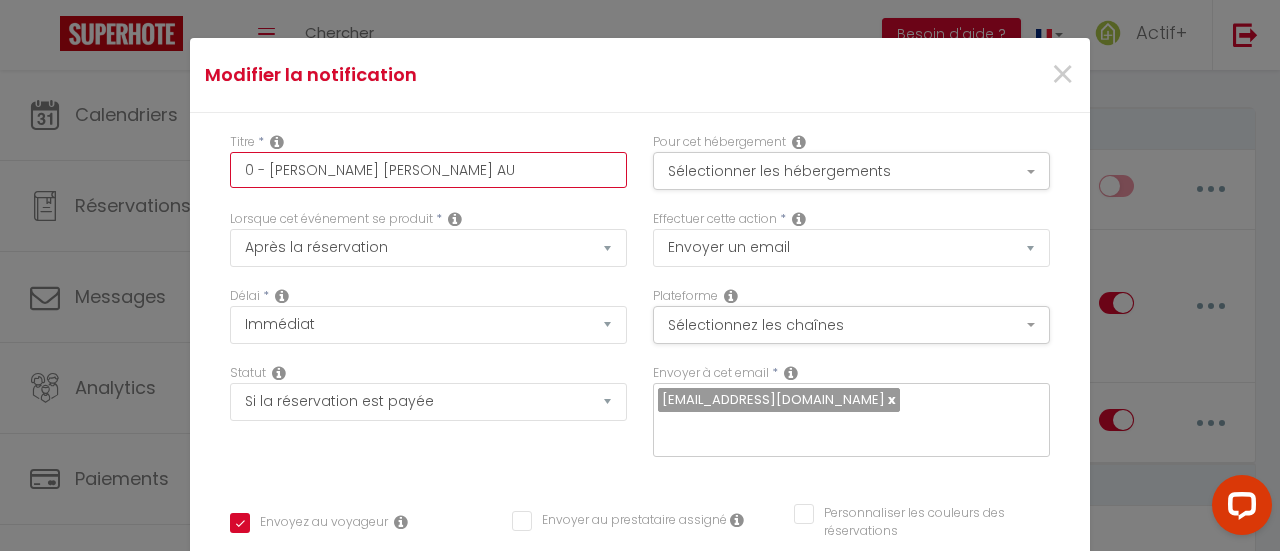 checkbox on "true" 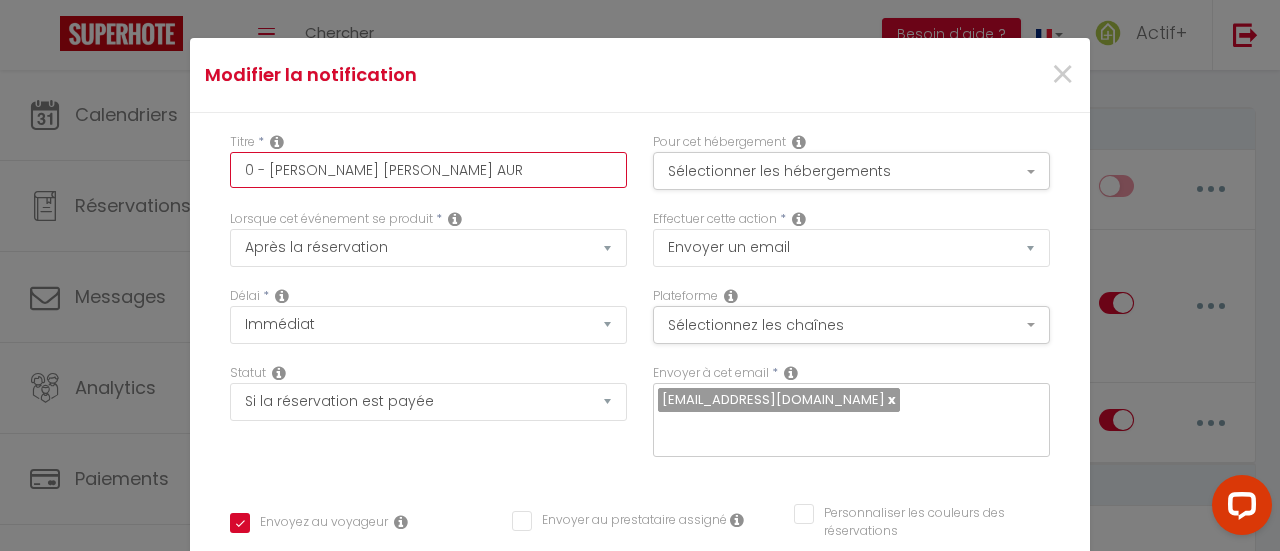 checkbox on "true" 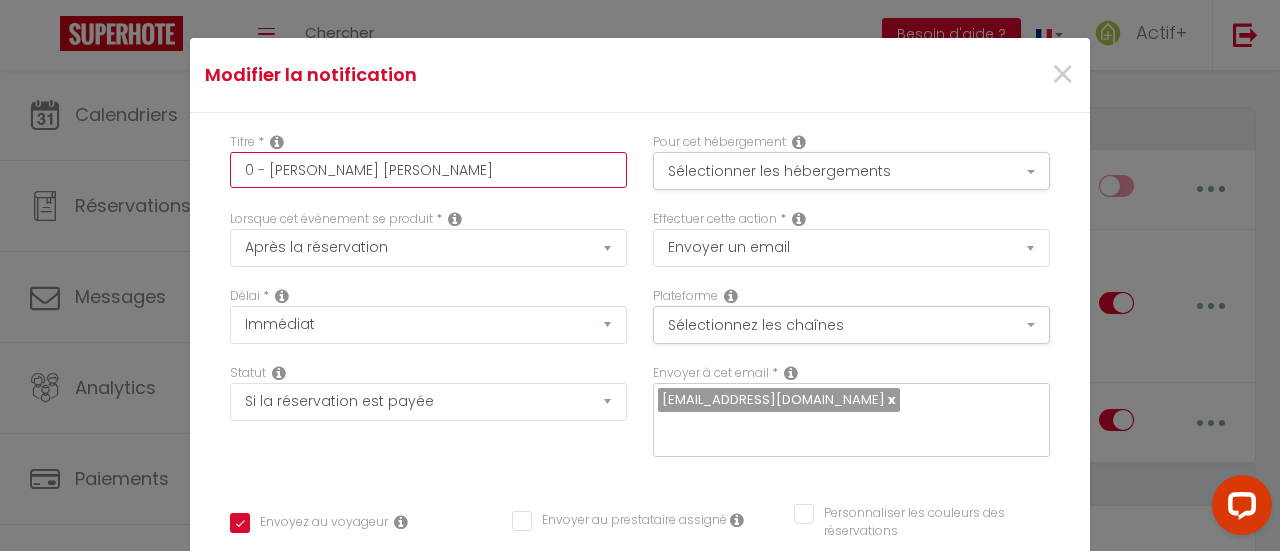 checkbox on "true" 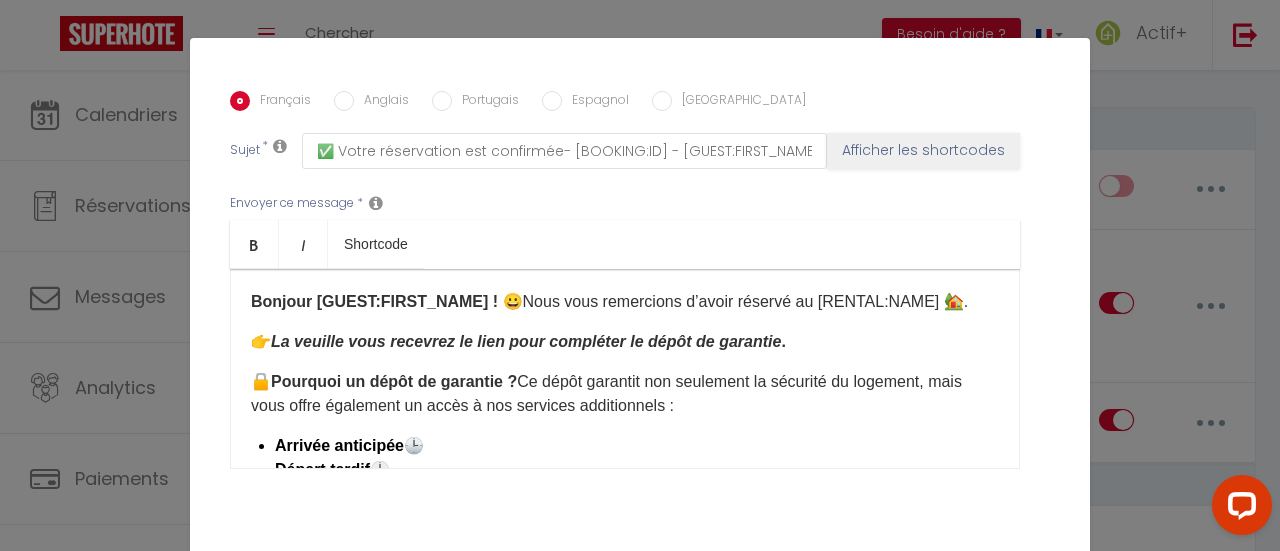 scroll, scrollTop: 349, scrollLeft: 0, axis: vertical 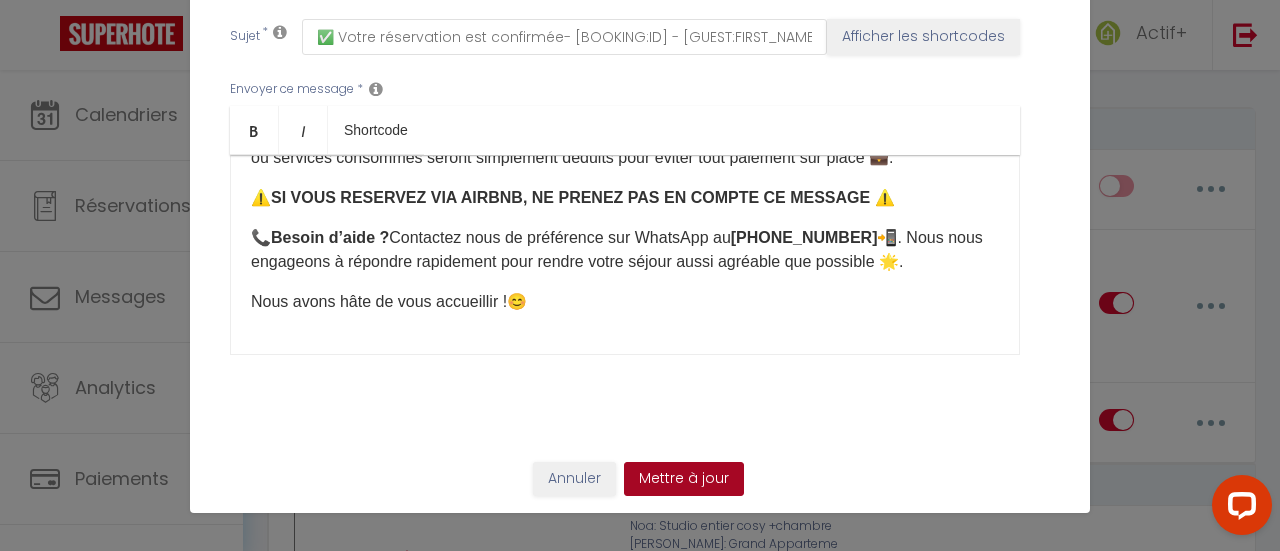 type on "0 - [PERSON_NAME] [PERSON_NAME]" 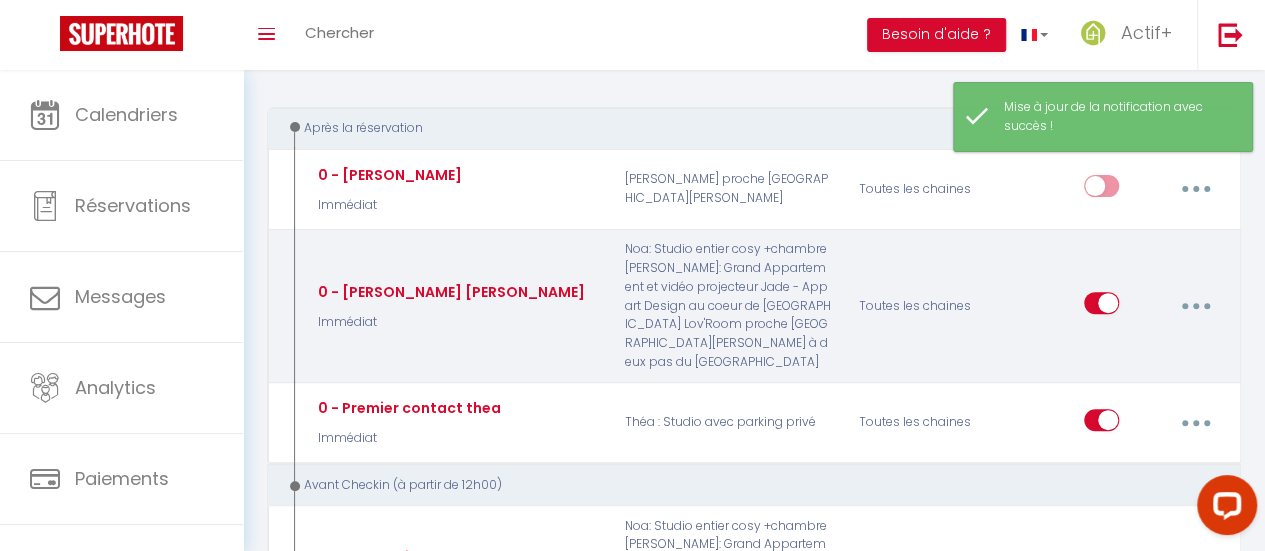 click at bounding box center [1195, 306] 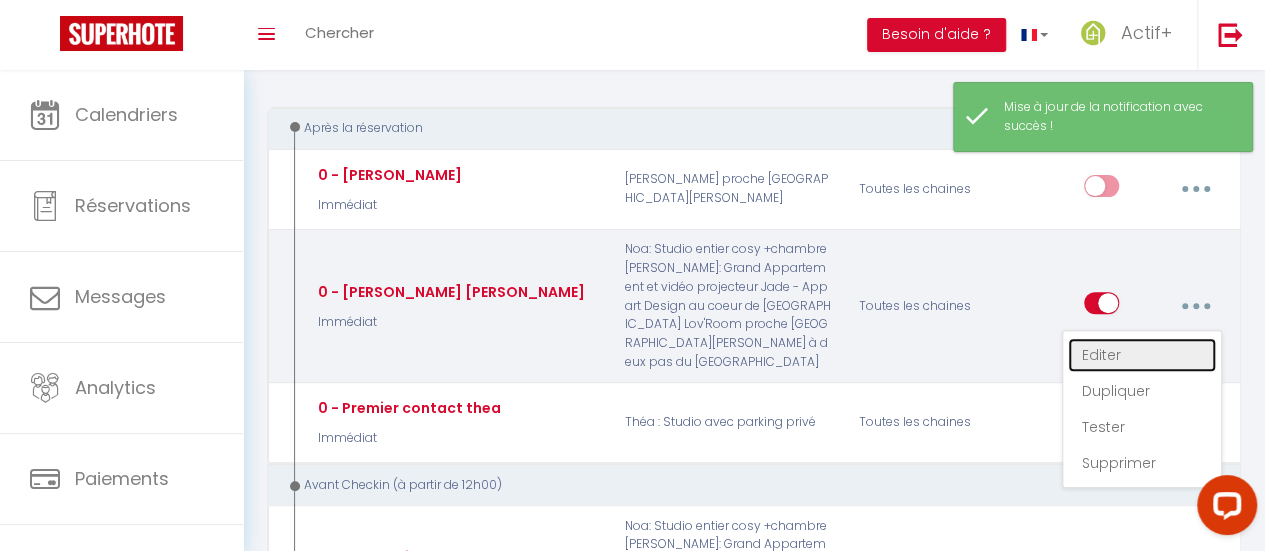 click on "Editer" at bounding box center (1142, 355) 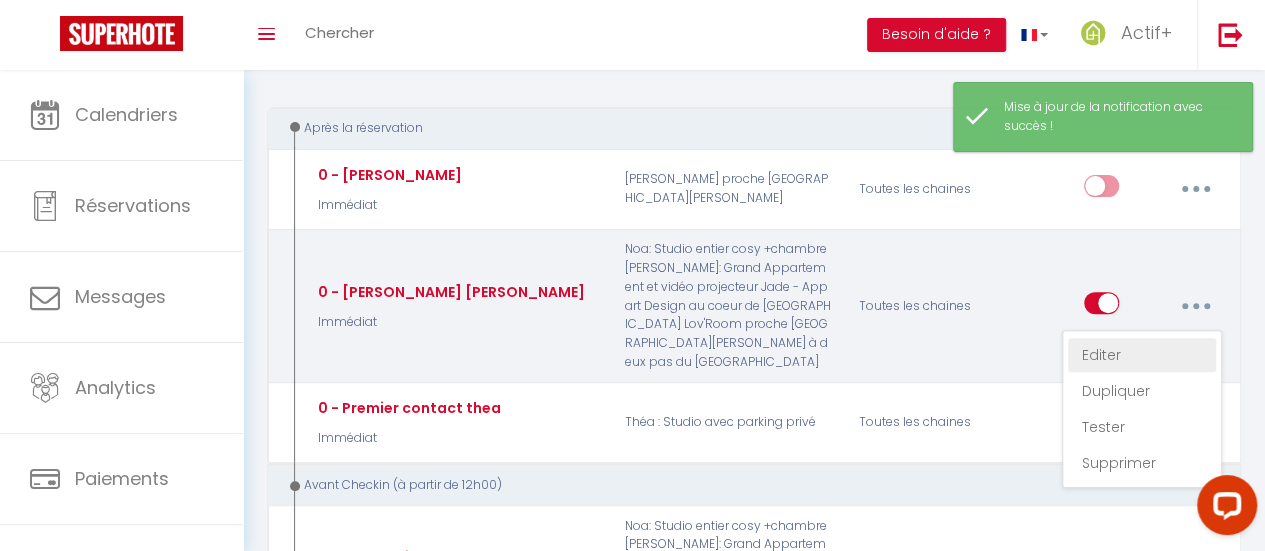 radio on "true" 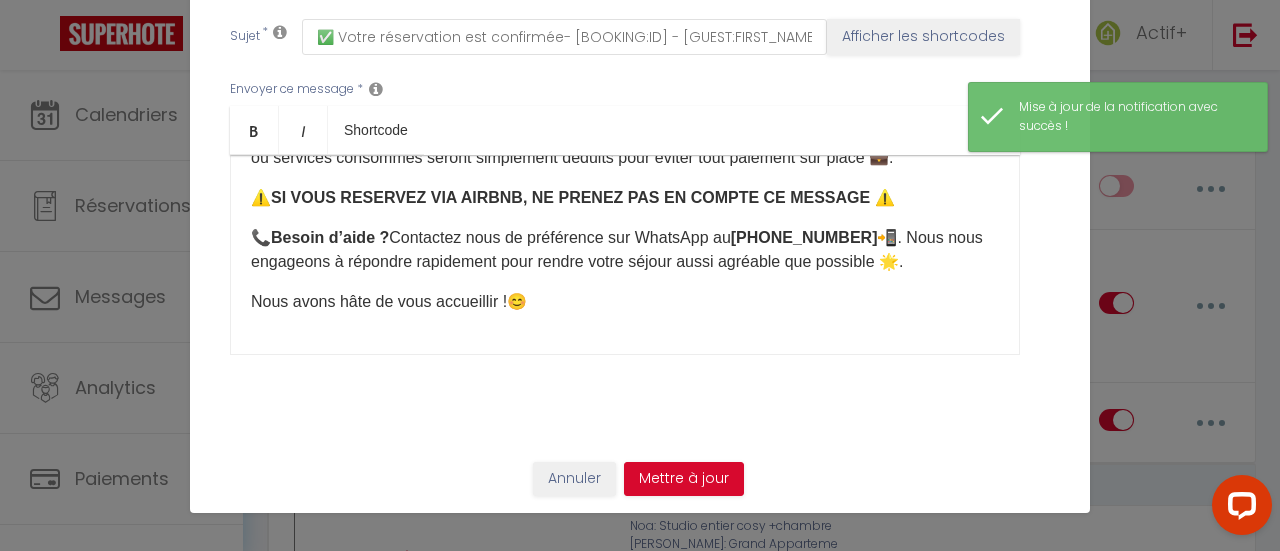 scroll, scrollTop: 0, scrollLeft: 0, axis: both 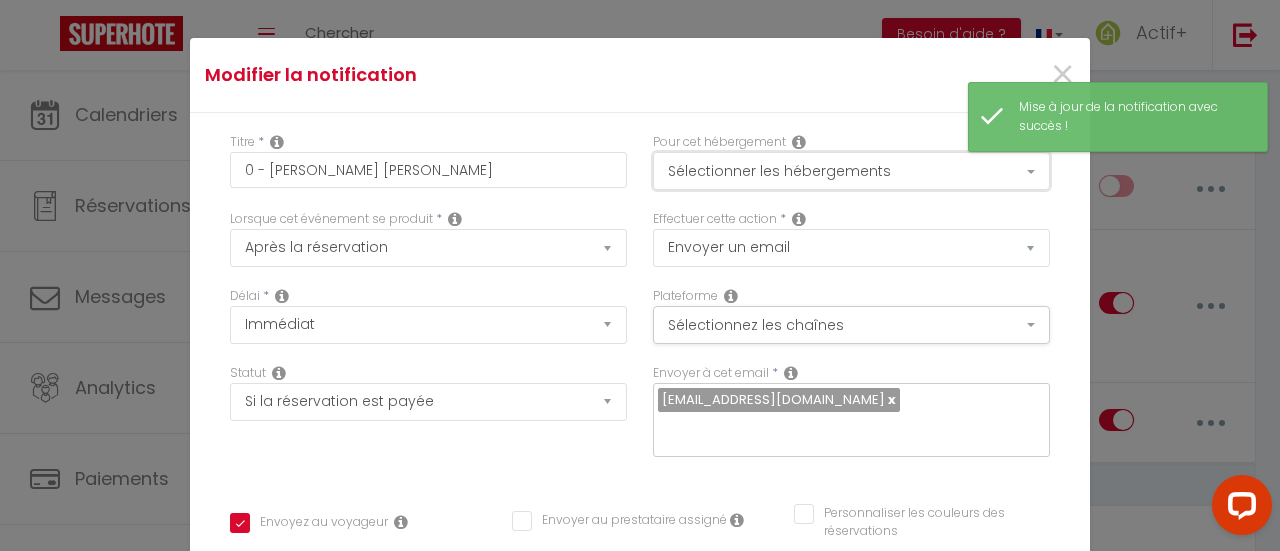 click on "Sélectionner les hébergements" at bounding box center [851, 171] 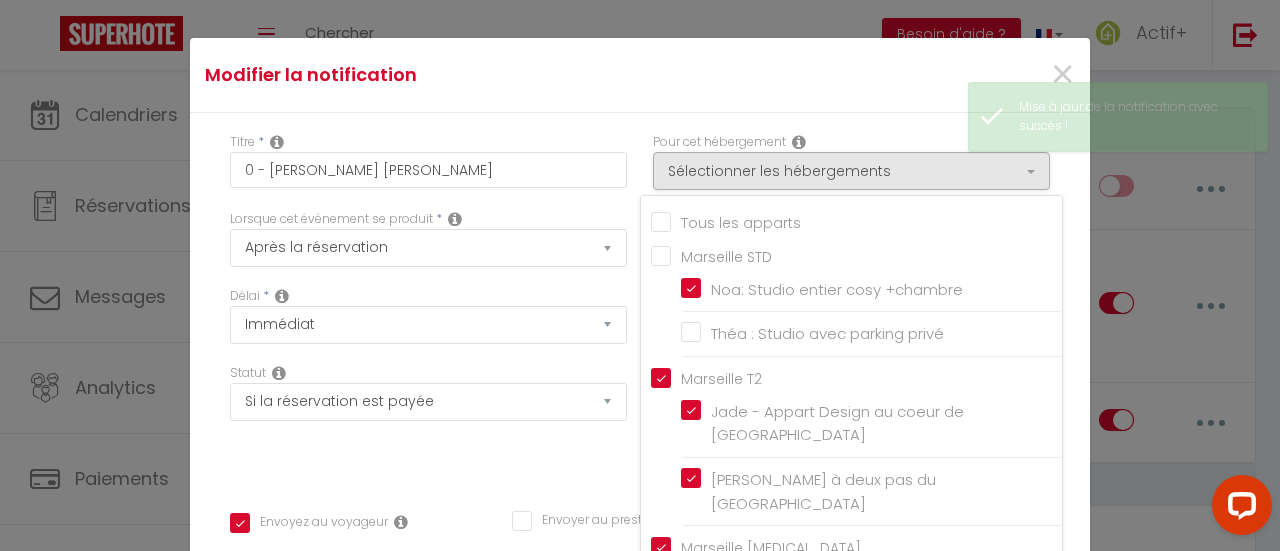 click on "Titre   *     0 - [PERSON_NAME] [PERSON_NAME]   Pour cet hébergement
Sélectionner les hébergements
Tous les apparts
Marseille STD
Noa: Studio entier cosy +chambre
Théa : Studio avec parking privé
Marseille T2
Jade - Appart Design au coeur de [GEOGRAPHIC_DATA]
[PERSON_NAME] à deux pas du [GEOGRAPHIC_DATA]
Marseille [MEDICAL_DATA]
Lorsque cet événement se produit   *      Température" at bounding box center (640, 591) 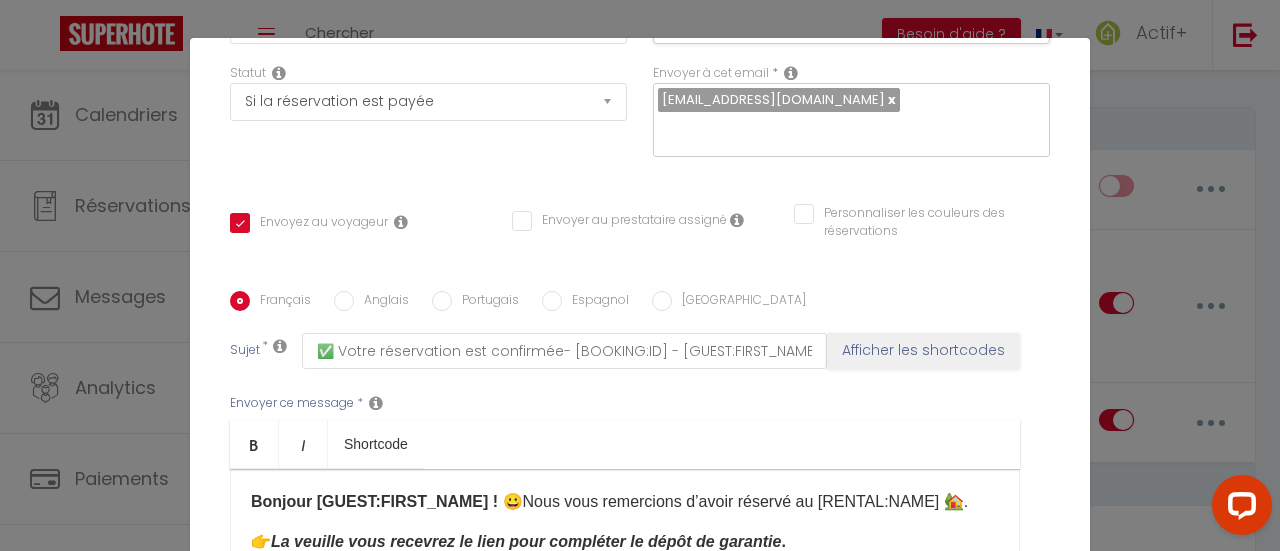 scroll, scrollTop: 538, scrollLeft: 0, axis: vertical 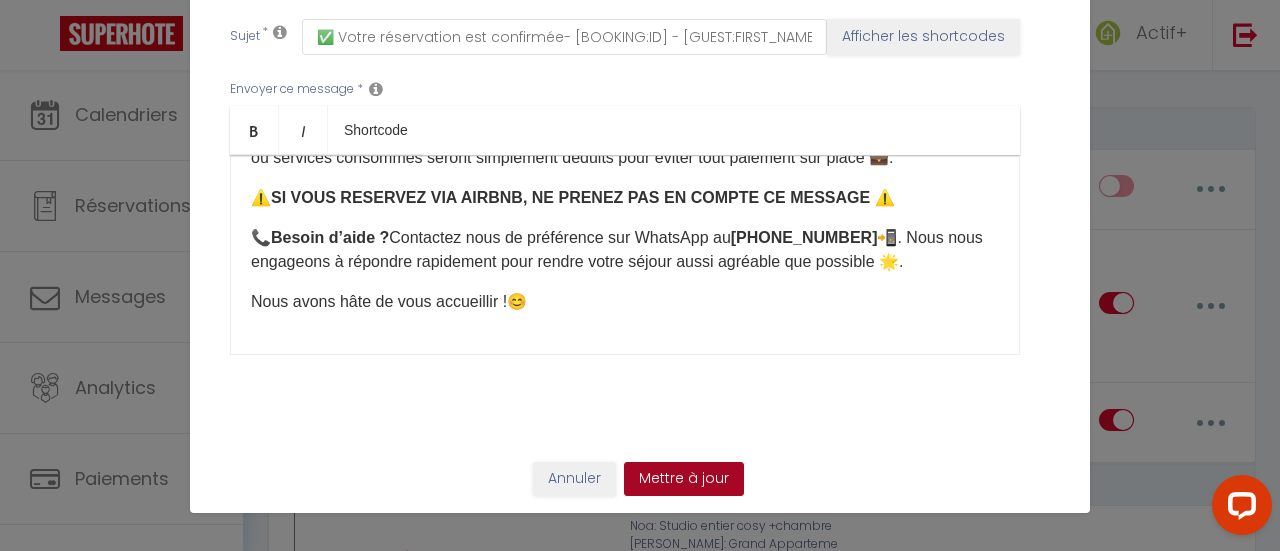 click on "Mettre à jour" at bounding box center [684, 479] 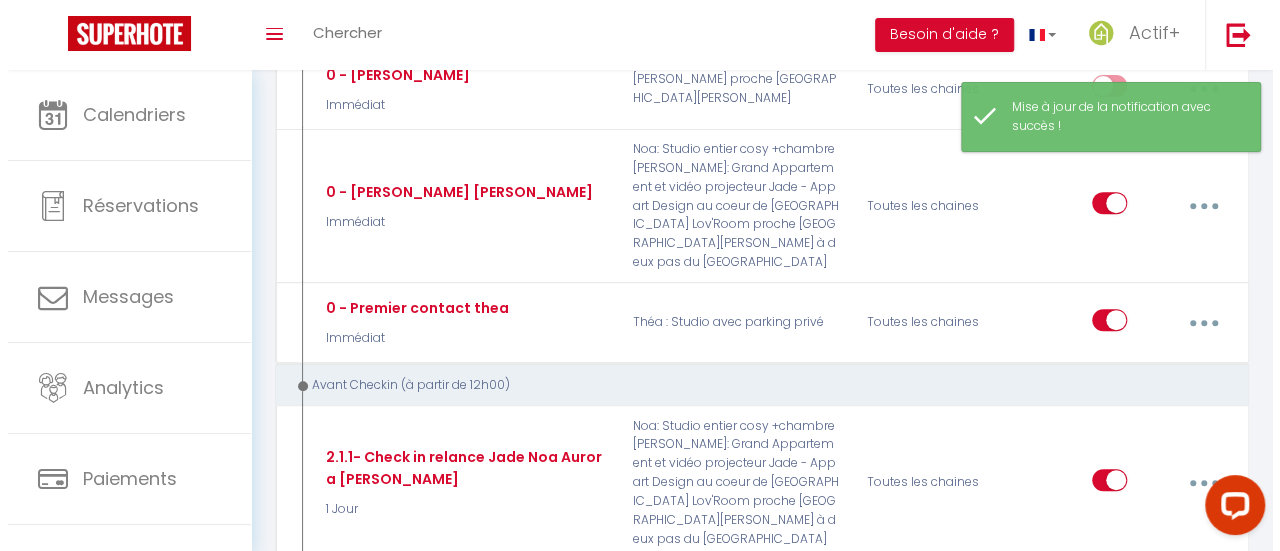 scroll, scrollTop: 400, scrollLeft: 0, axis: vertical 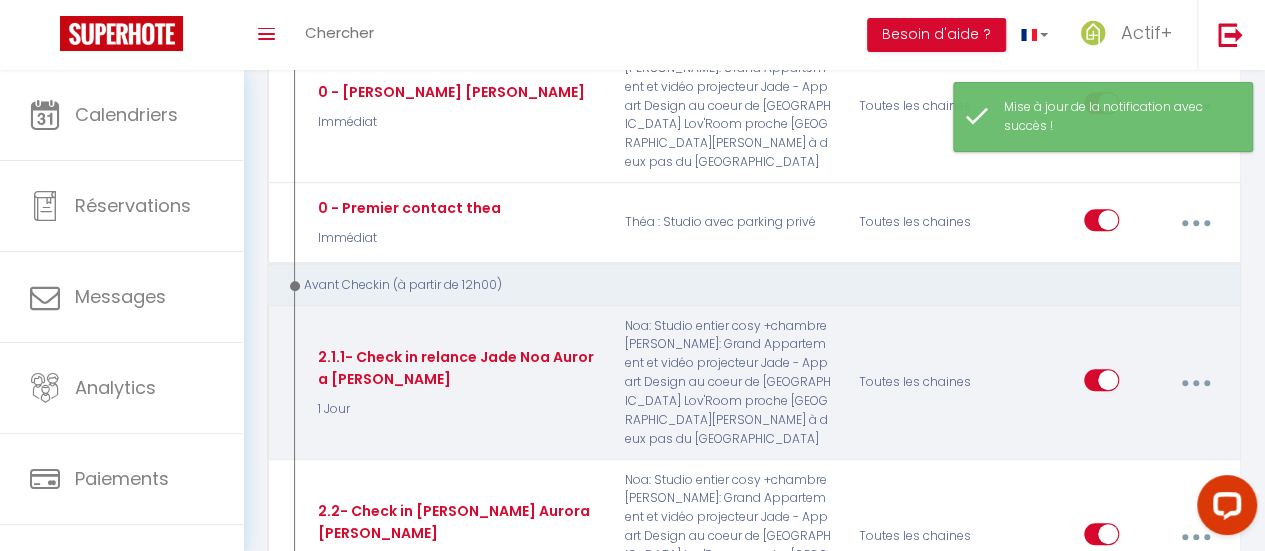 click at bounding box center (1195, 383) 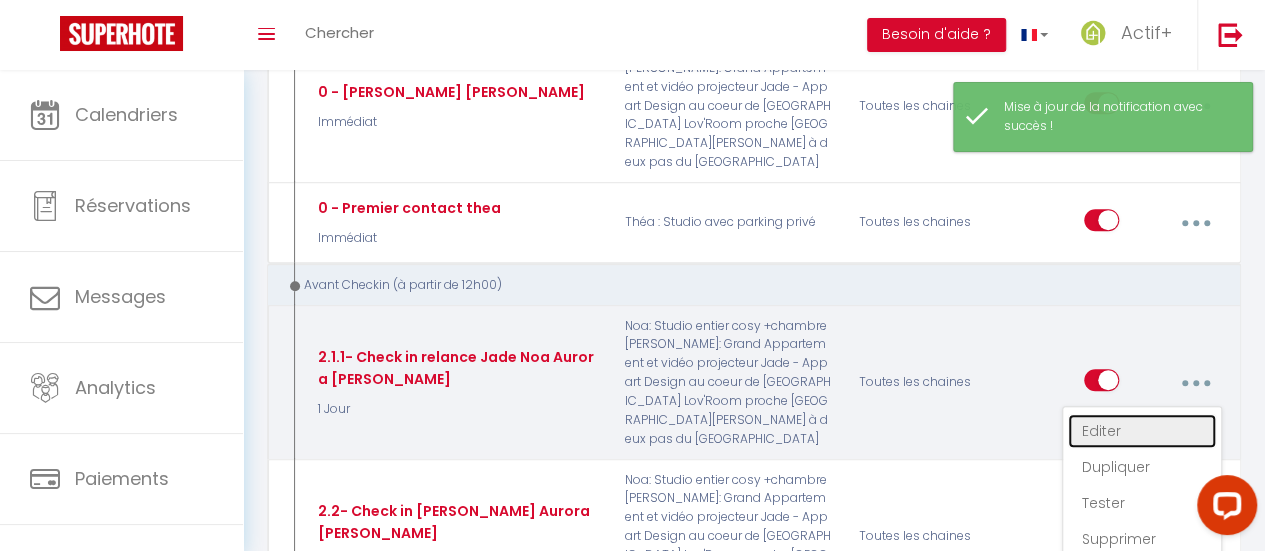 click on "Editer" at bounding box center [1142, 431] 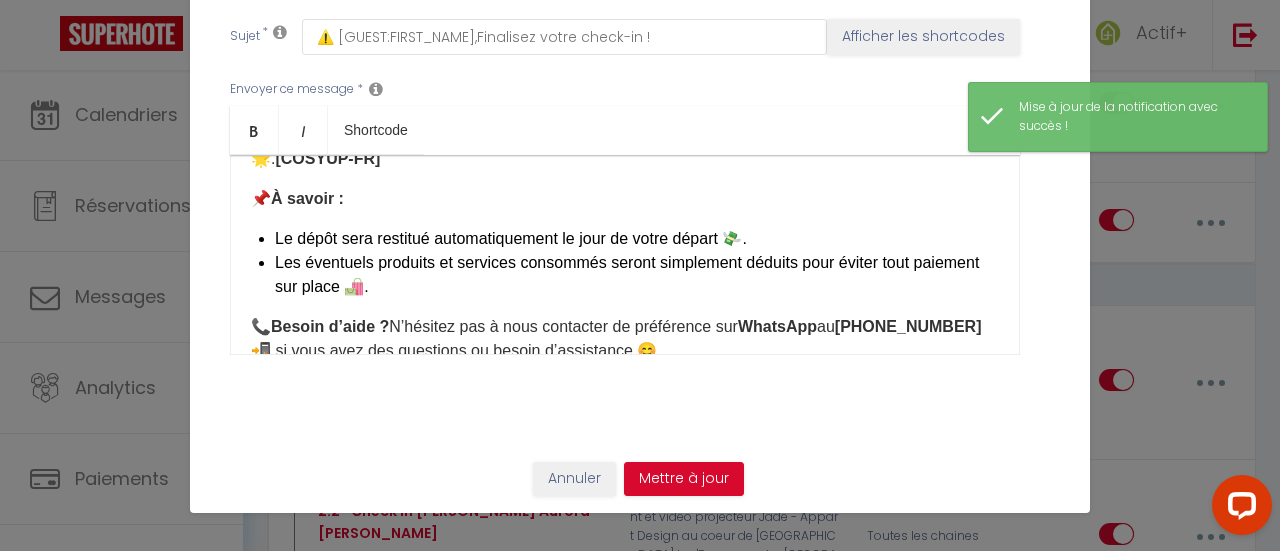 scroll, scrollTop: 38, scrollLeft: 0, axis: vertical 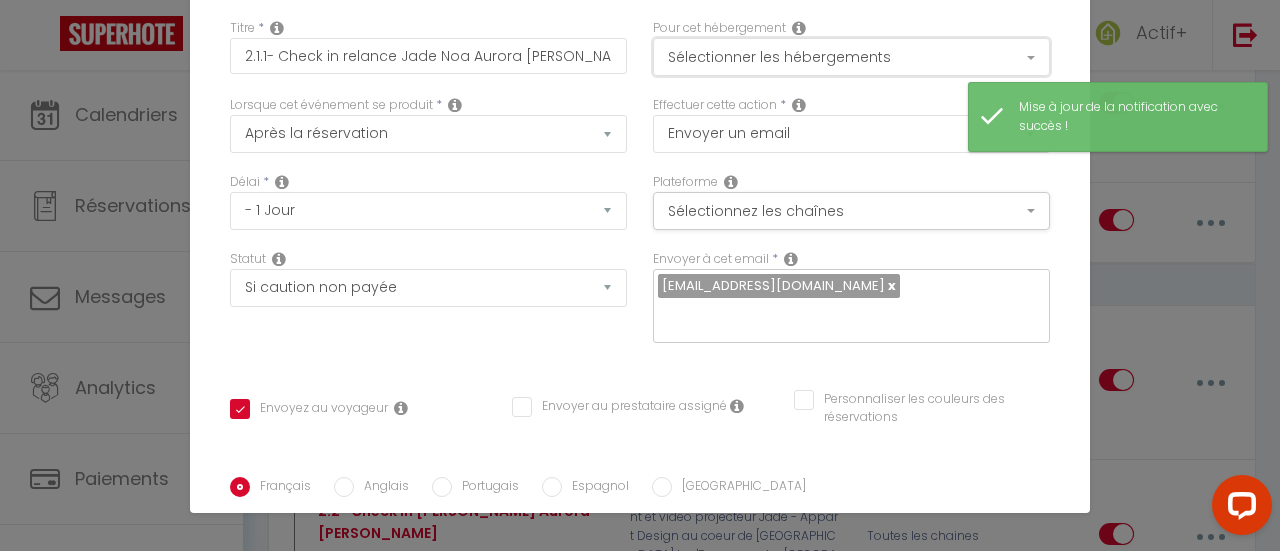 click on "Sélectionner les hébergements" at bounding box center [851, 57] 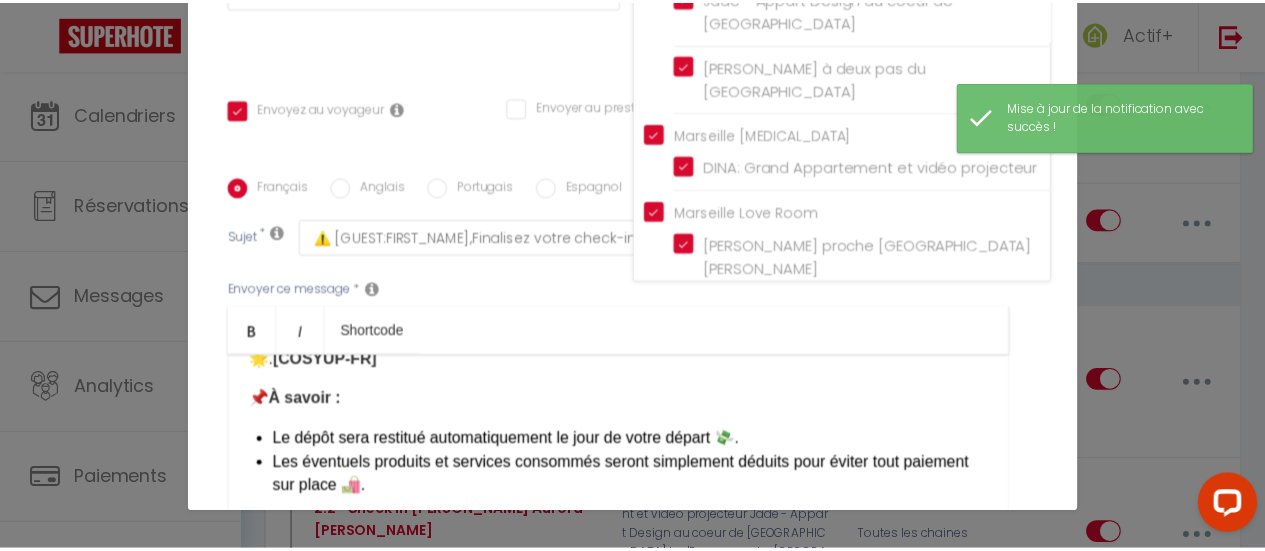 scroll, scrollTop: 538, scrollLeft: 0, axis: vertical 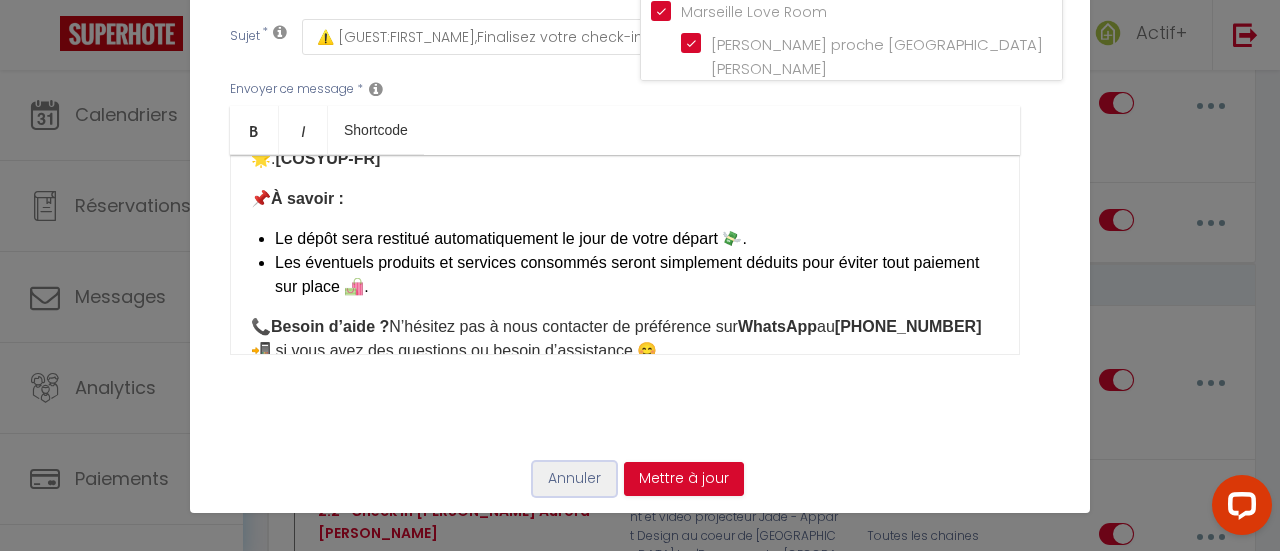 click on "Annuler" at bounding box center (574, 479) 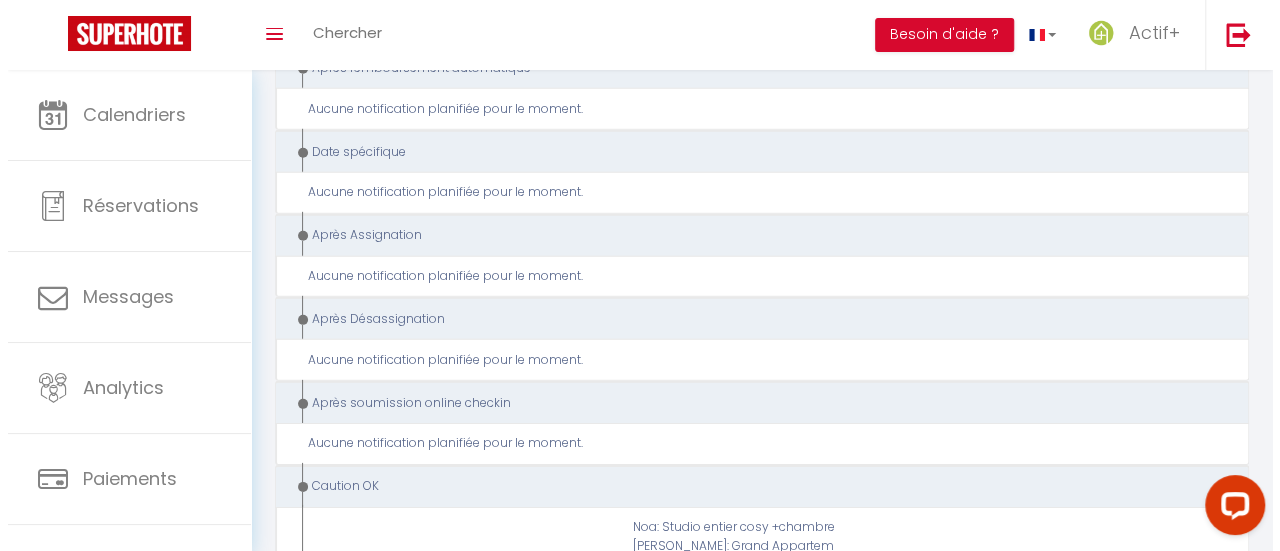 scroll, scrollTop: 2992, scrollLeft: 0, axis: vertical 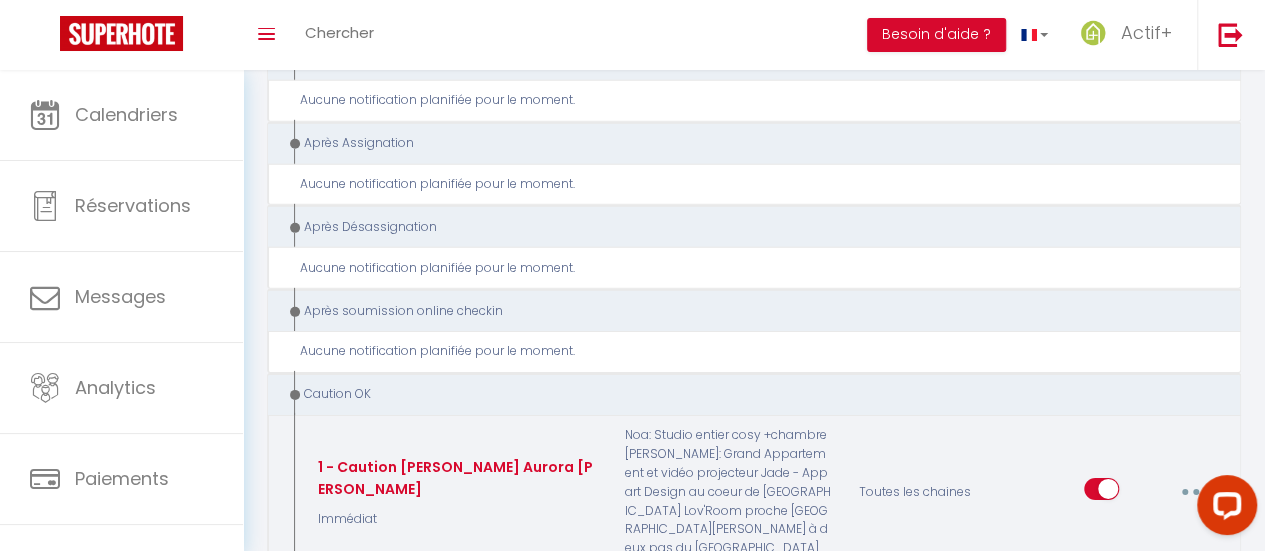 click at bounding box center [1195, 492] 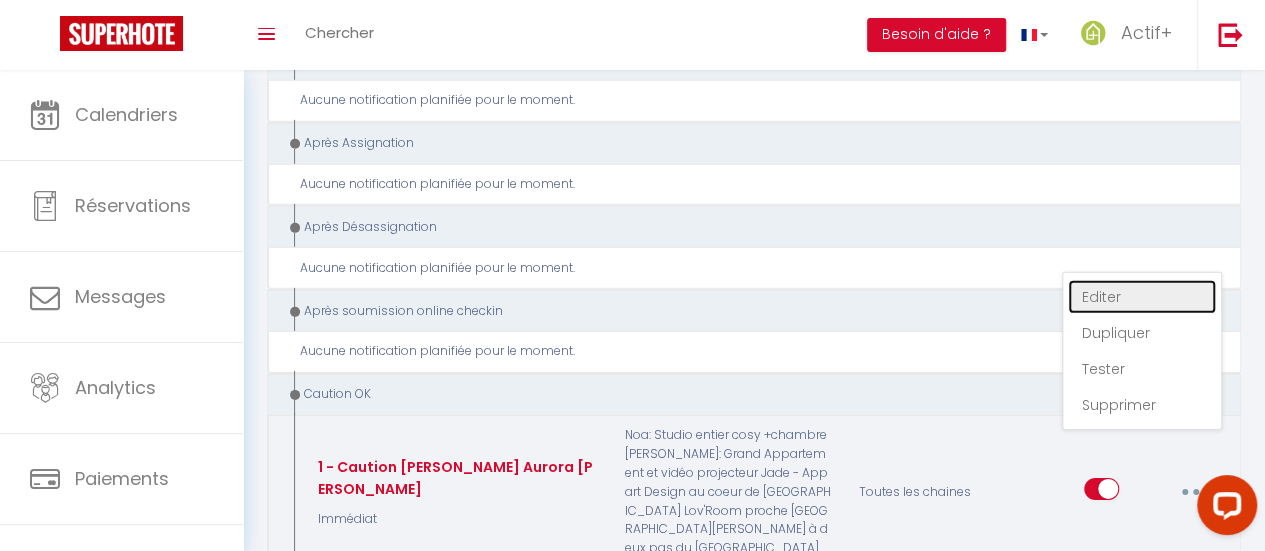 click on "Editer" at bounding box center (1142, 297) 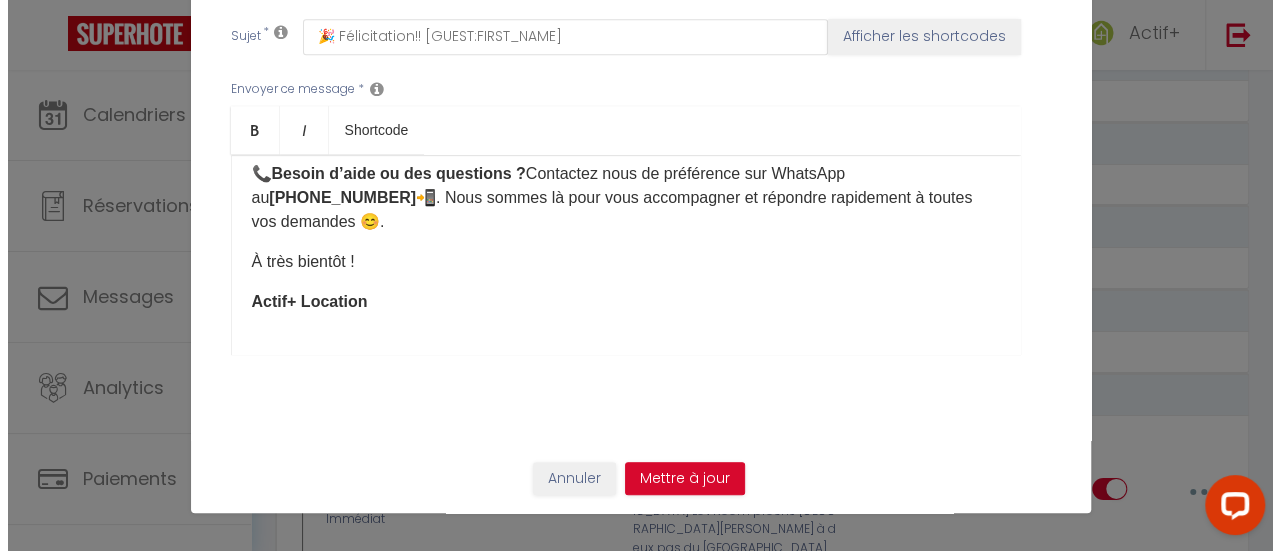 scroll, scrollTop: 205, scrollLeft: 0, axis: vertical 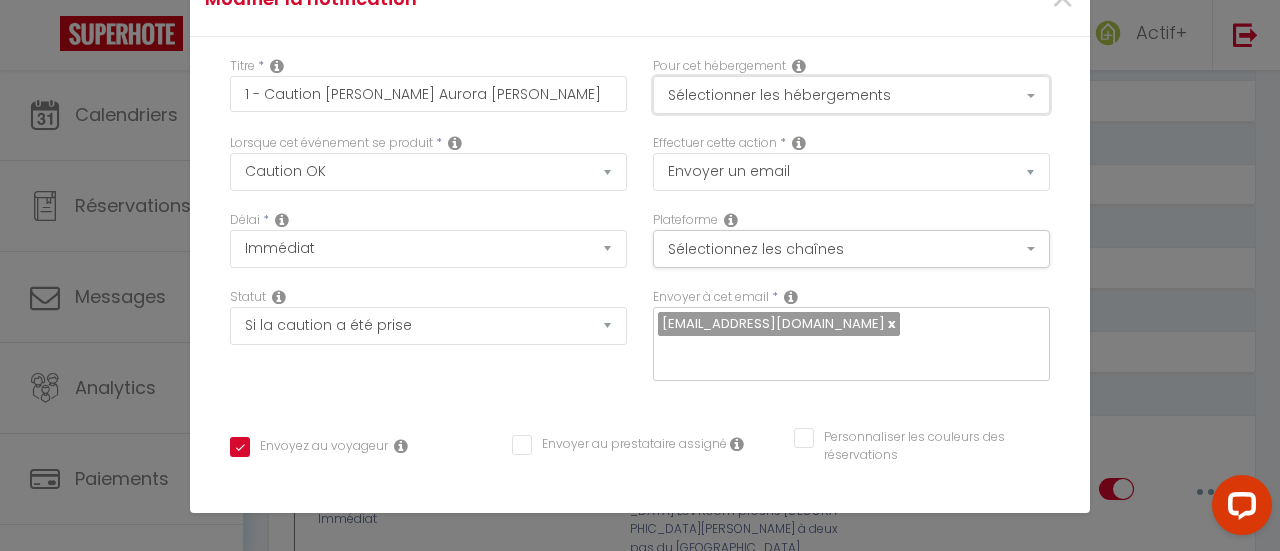 click on "Sélectionner les hébergements" at bounding box center [851, 95] 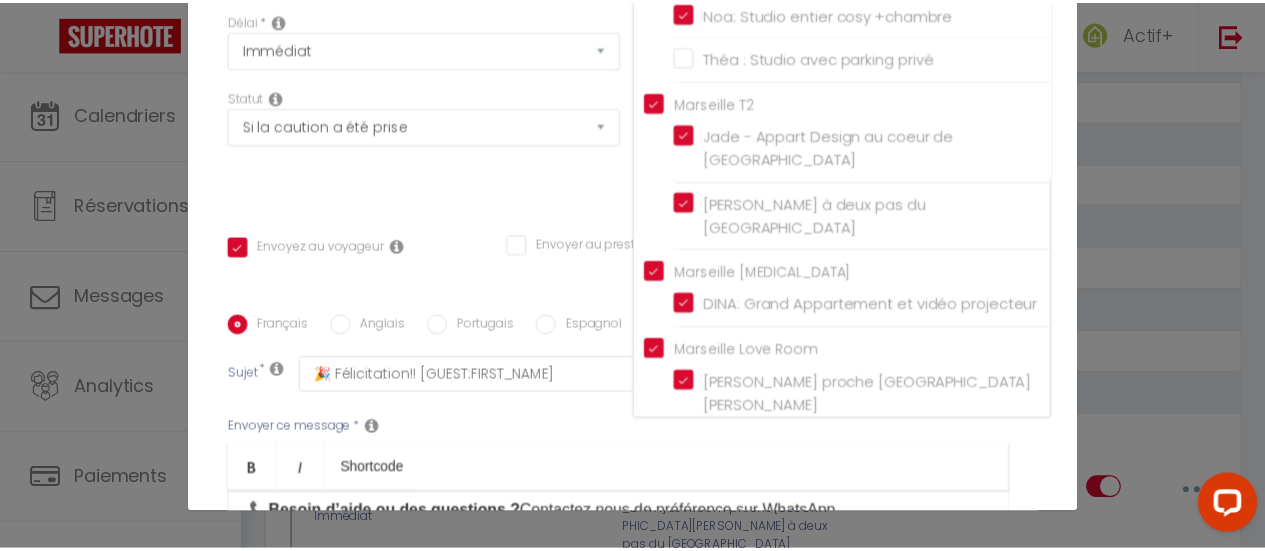 scroll, scrollTop: 538, scrollLeft: 0, axis: vertical 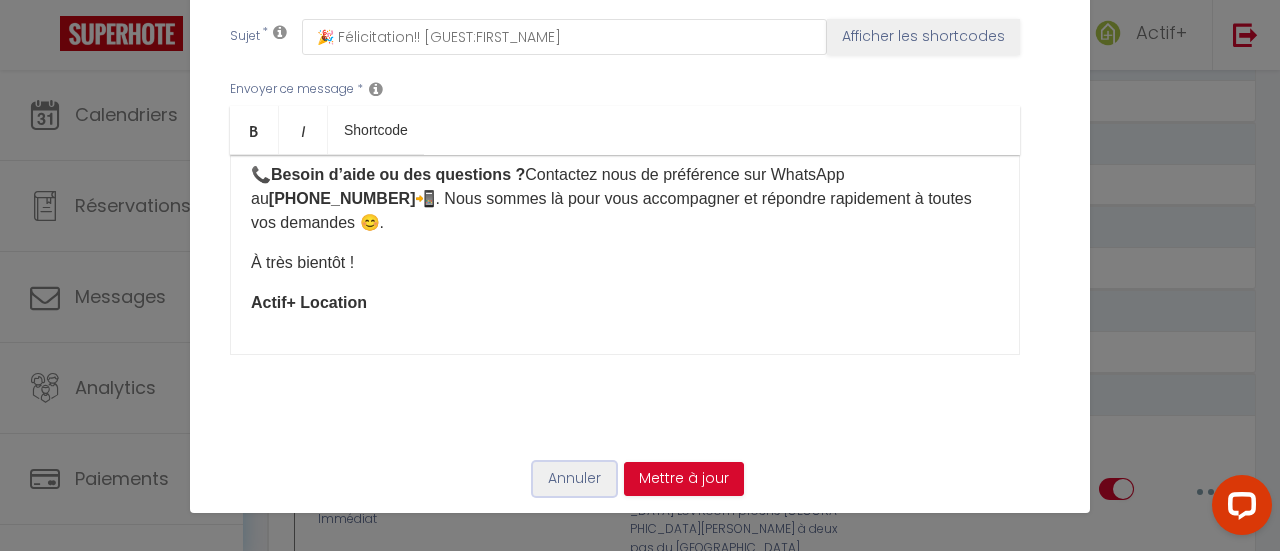 click on "Annuler" at bounding box center [574, 479] 